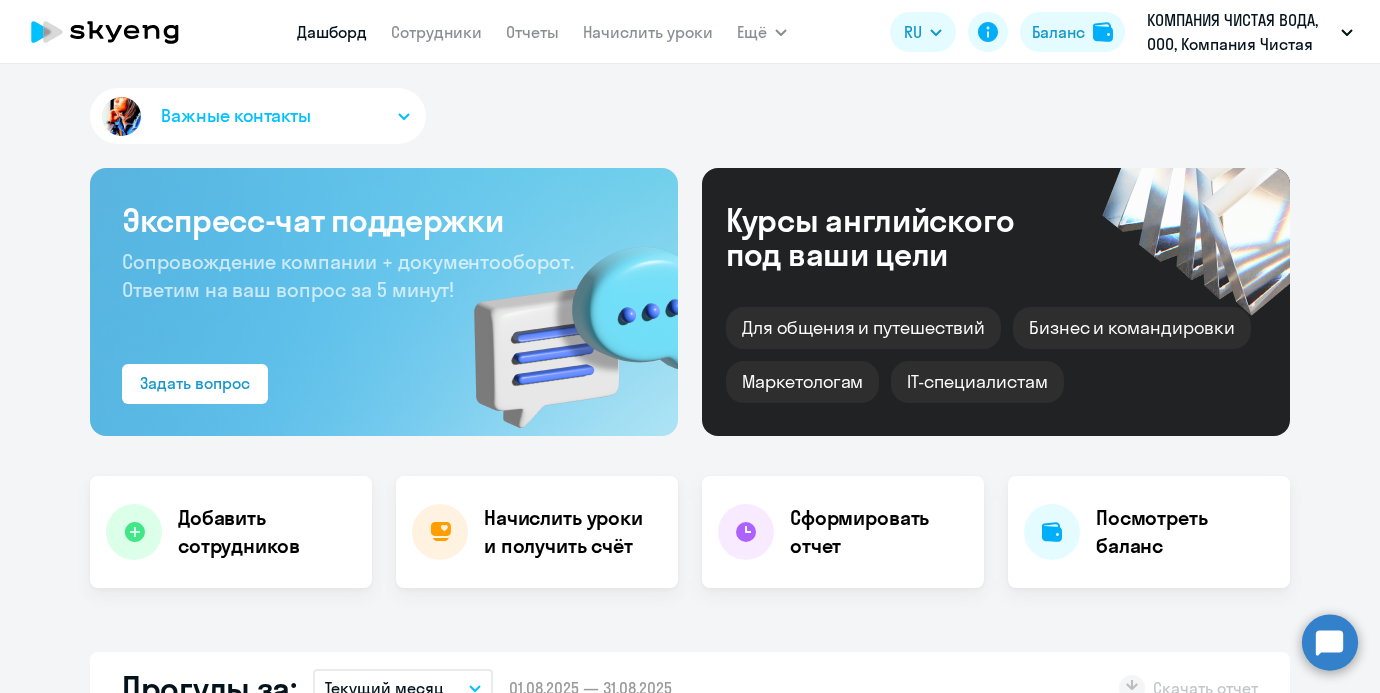 select on "30" 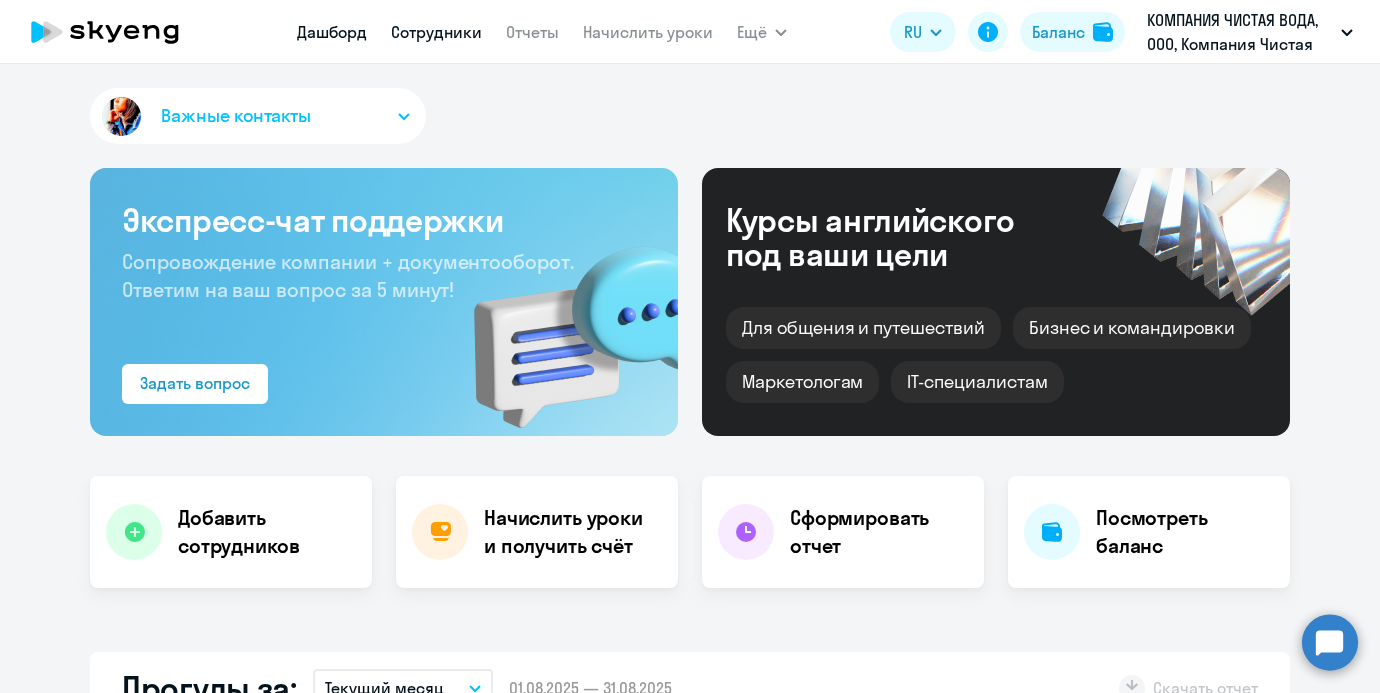 click on "Сотрудники" at bounding box center [436, 32] 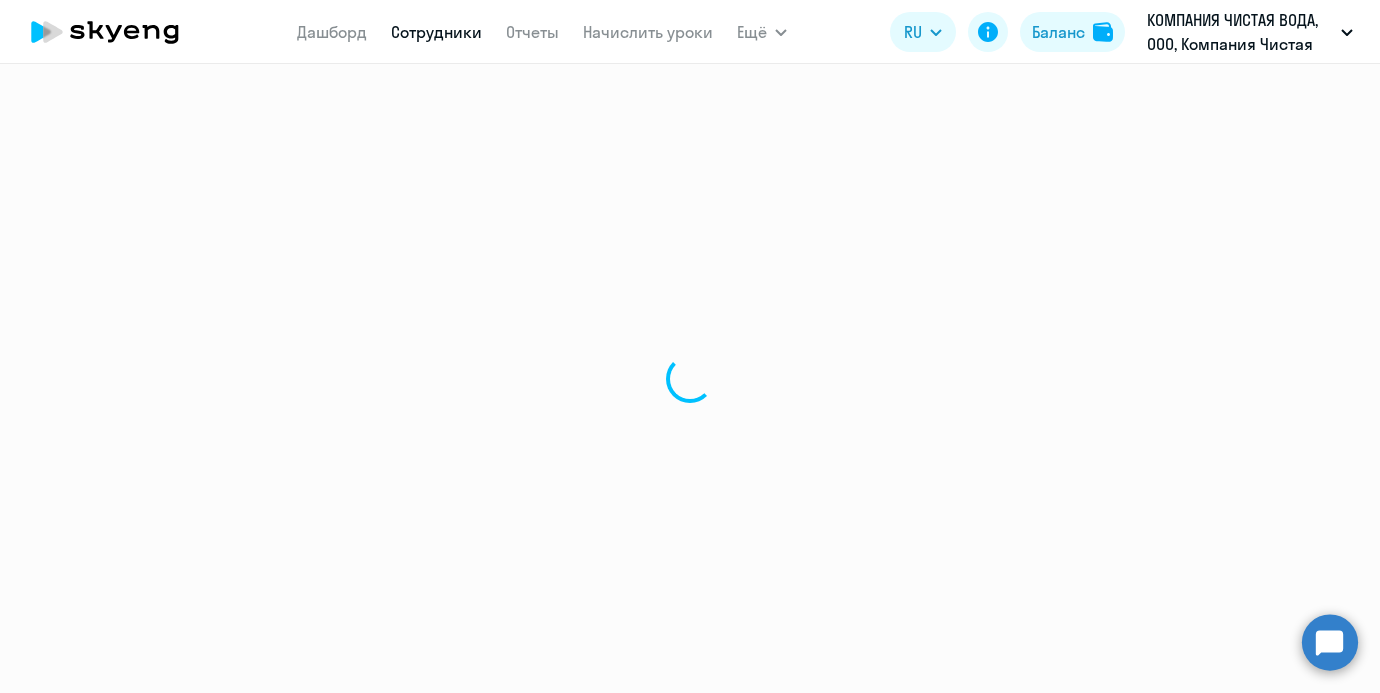 select on "30" 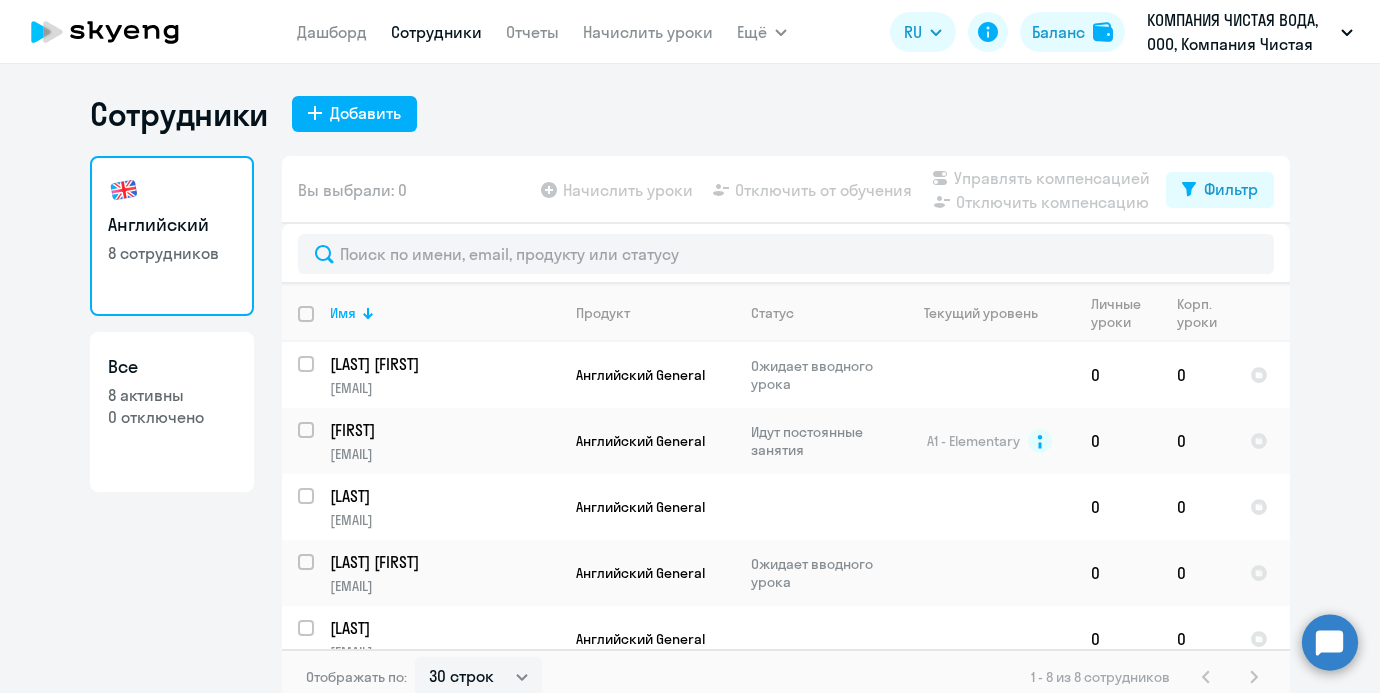 scroll, scrollTop: 12, scrollLeft: 0, axis: vertical 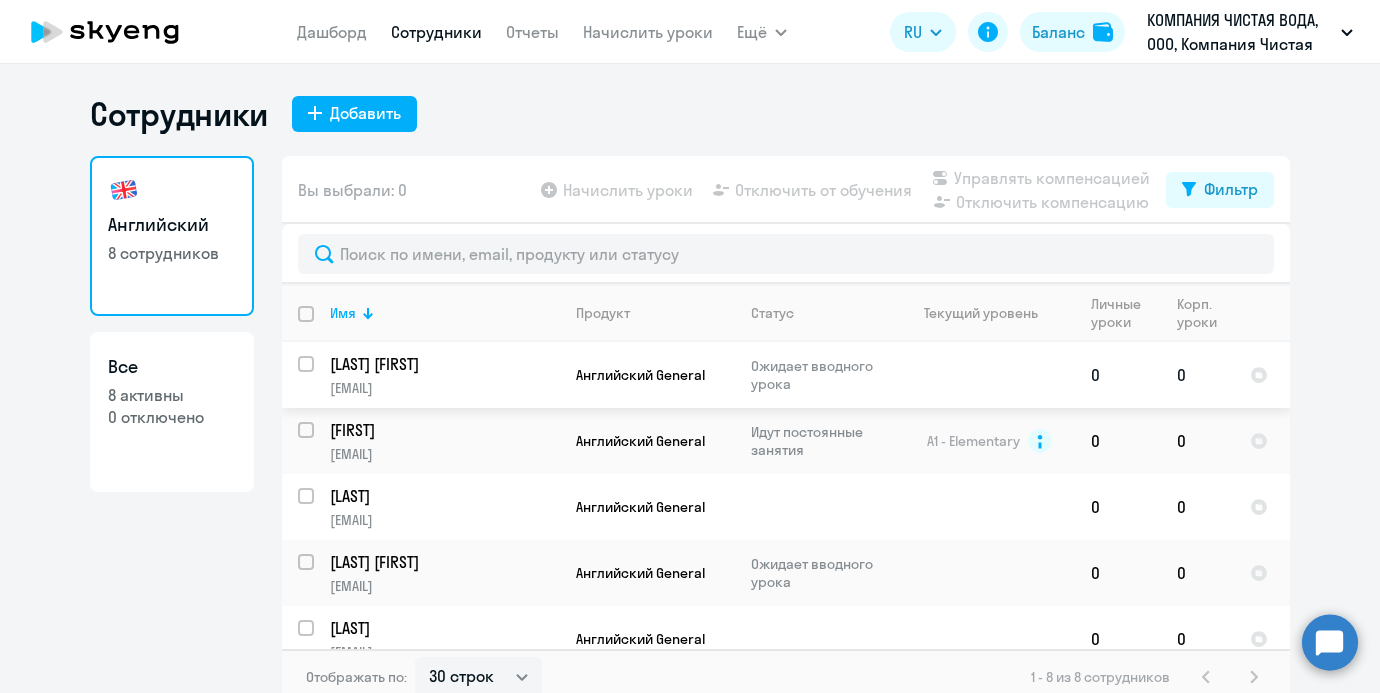 drag, startPoint x: 521, startPoint y: 369, endPoint x: 335, endPoint y: 369, distance: 186 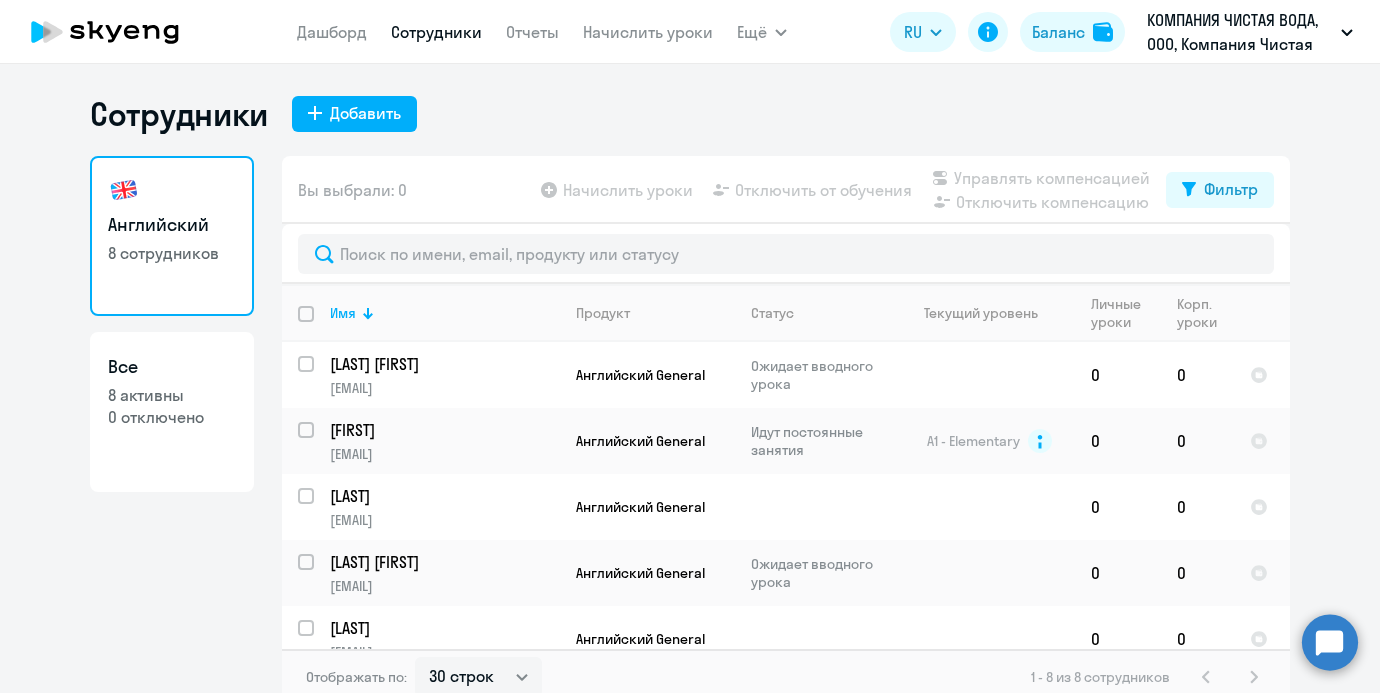 click on "Английский   8 сотрудников  Все  8 активны   0 отключено" 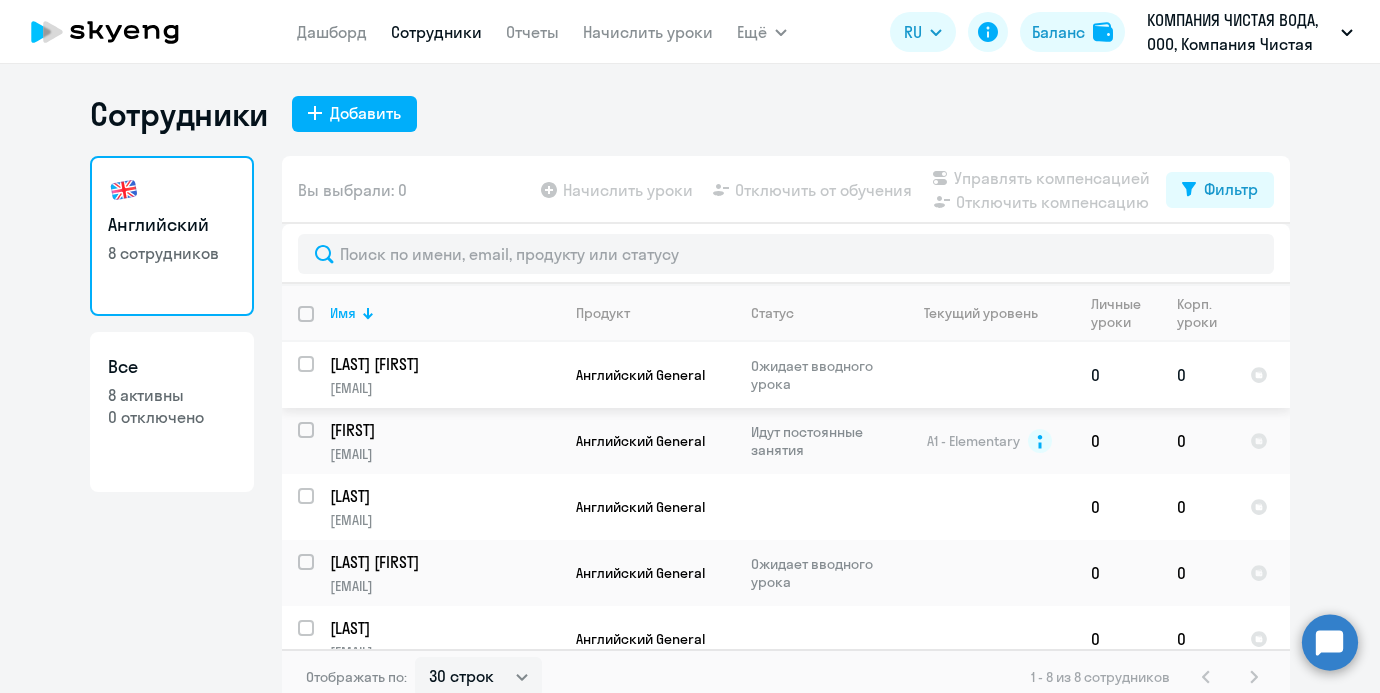 copy on "[LAST] [FIRST]" 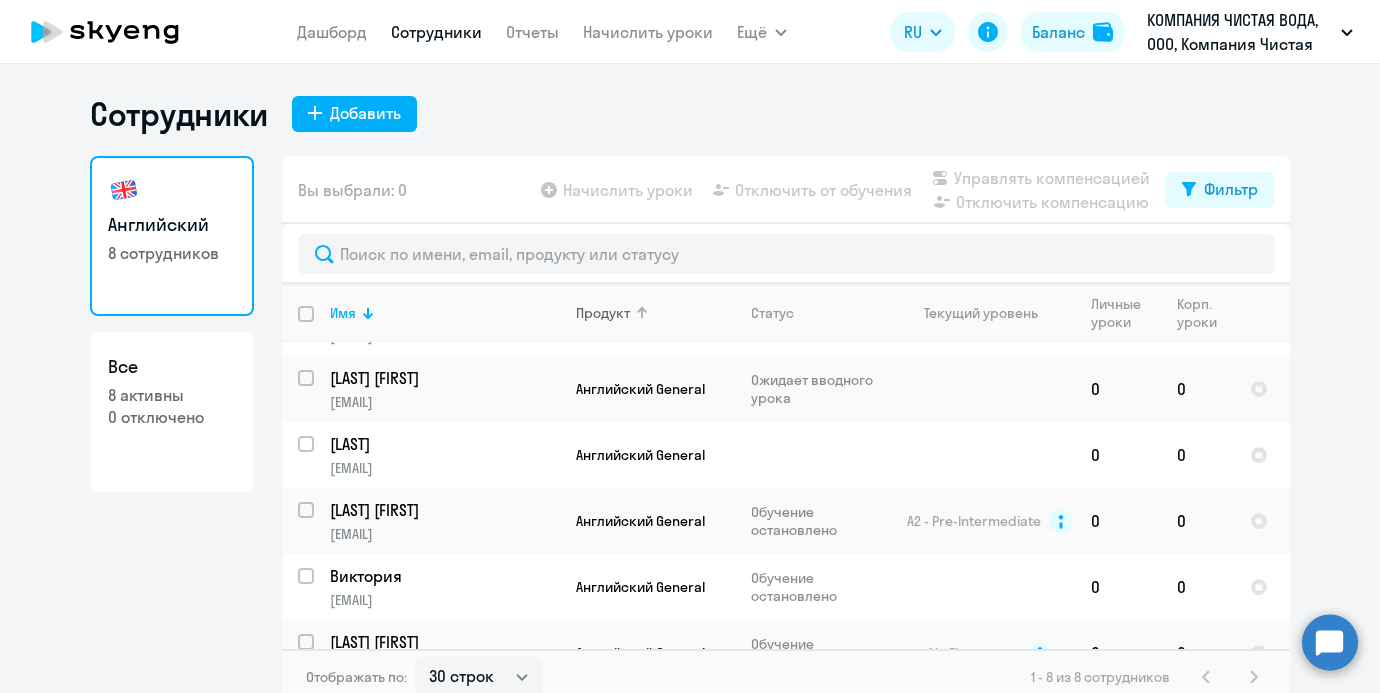 scroll, scrollTop: 217, scrollLeft: 0, axis: vertical 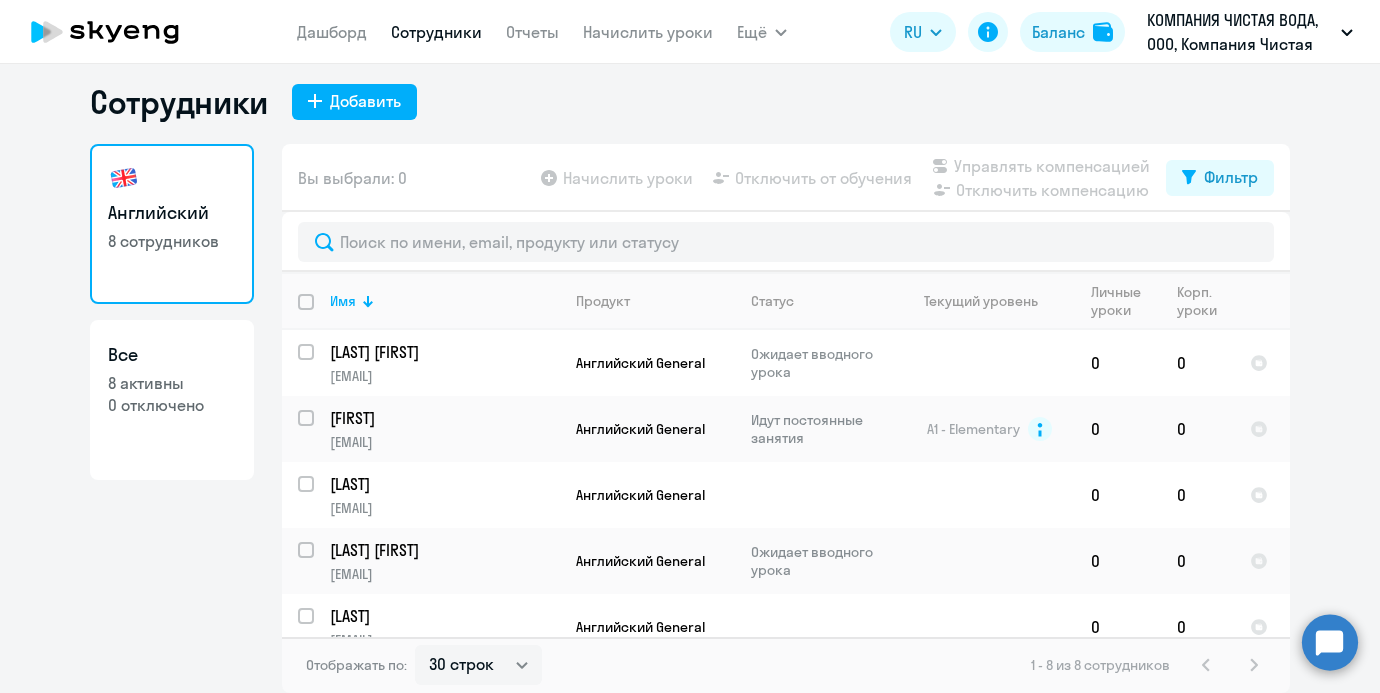 click on "Сотрудники
Добавить   Английский   8 сотрудников  Все  8 активны   0 отключено   Вы выбрали: 0
Начислить уроки
Отключить от обучения
Управлять компенсацией
Отключить компенсацию
Фильтр
Имя   Продукт   Статус   Текущий уровень   Личные уроки   Корп. уроки  [LAST] [FIRST] [EMAIL] Английский General Ожидает вводного урока  0   0
Ольга [EMAIL] Английский General Идут постоянные занятия A1 - Elementary
0   0
Наталья [EMAIL] Английский General  0   0
[LAST] [FIRST] [EMAIL] Английский General Ожидает вводного урока  0   0" 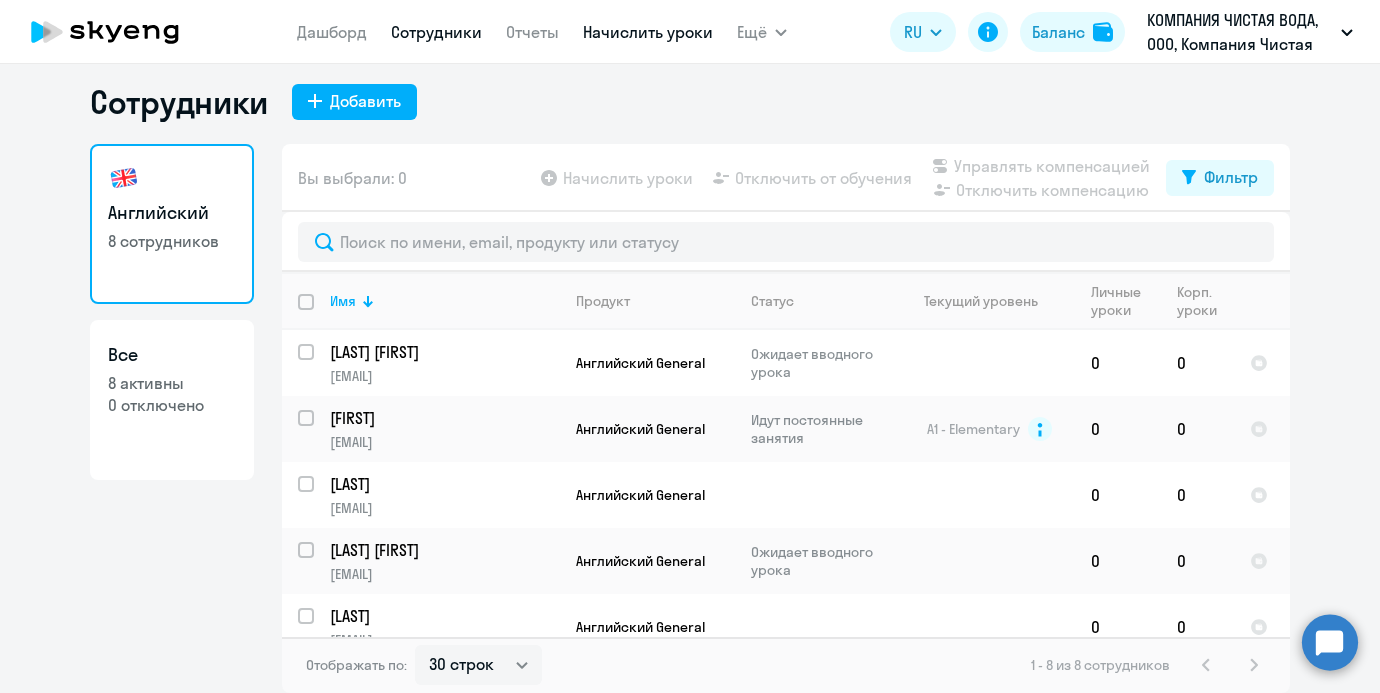 click on "Начислить уроки" at bounding box center [648, 32] 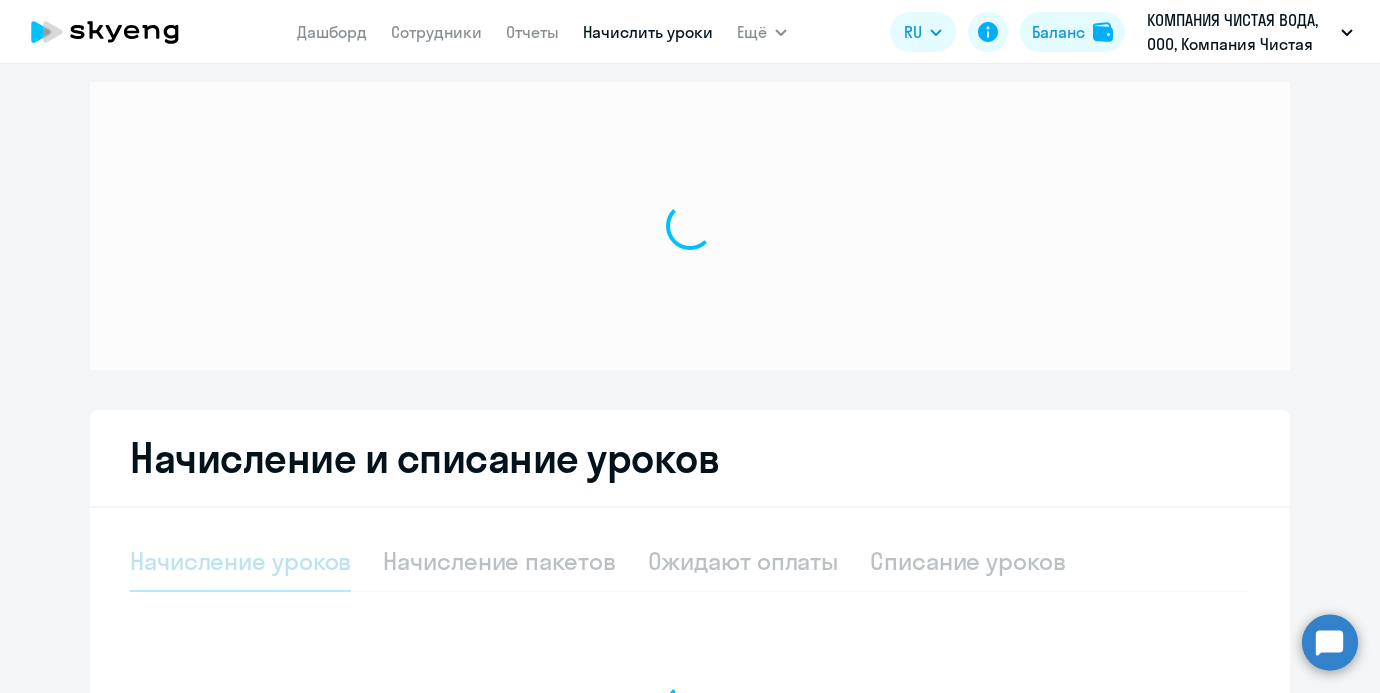 select on "10" 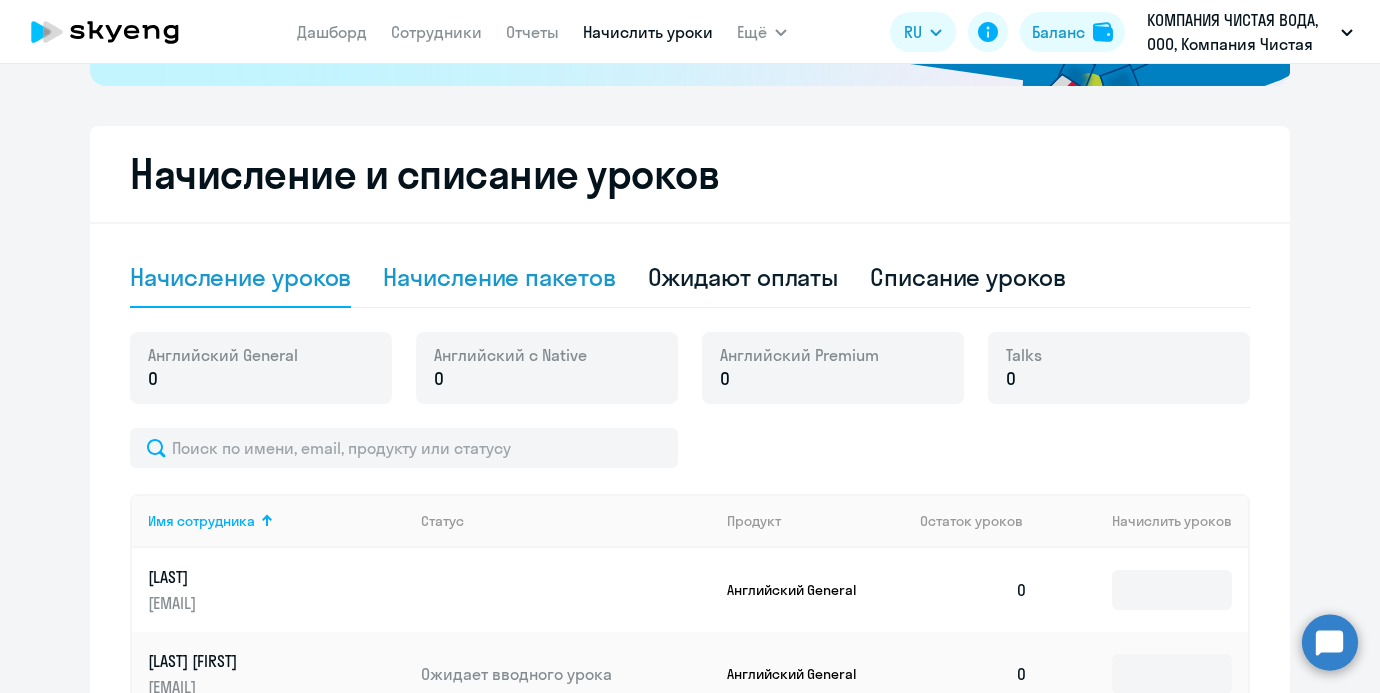 click on "Начисление пакетов" 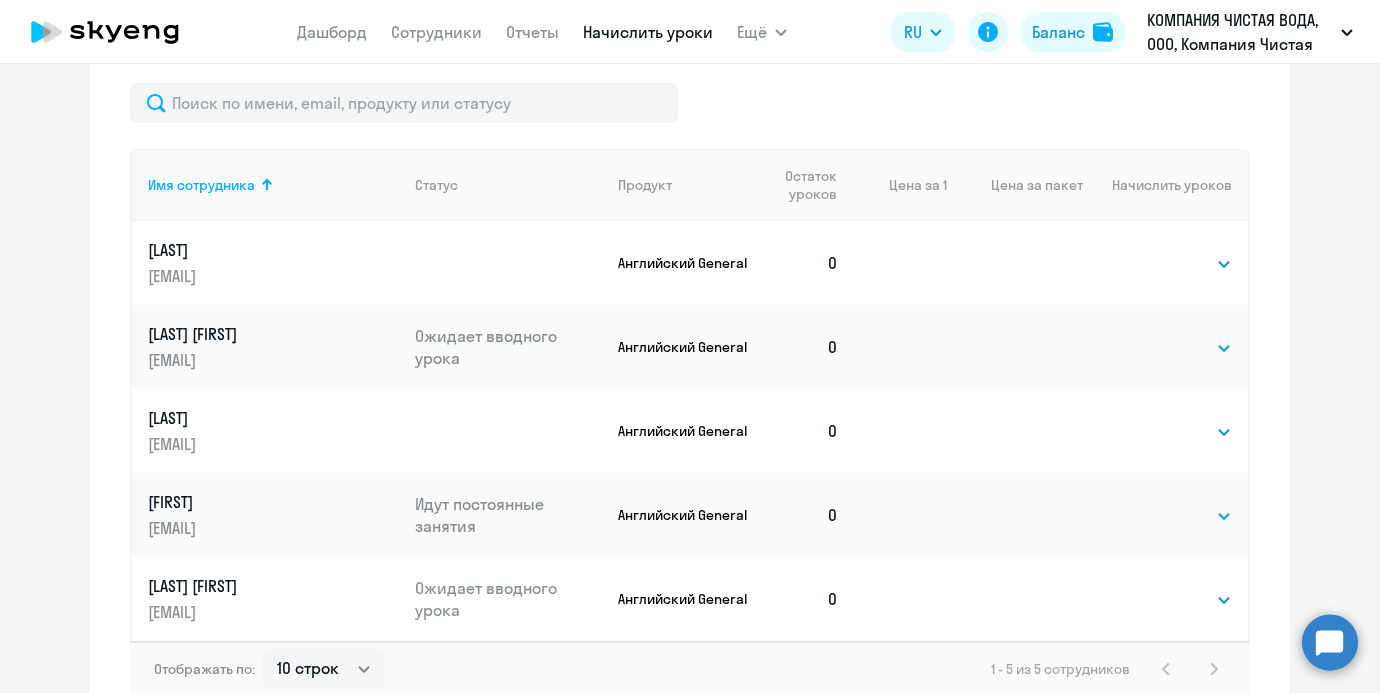 scroll, scrollTop: 973, scrollLeft: 0, axis: vertical 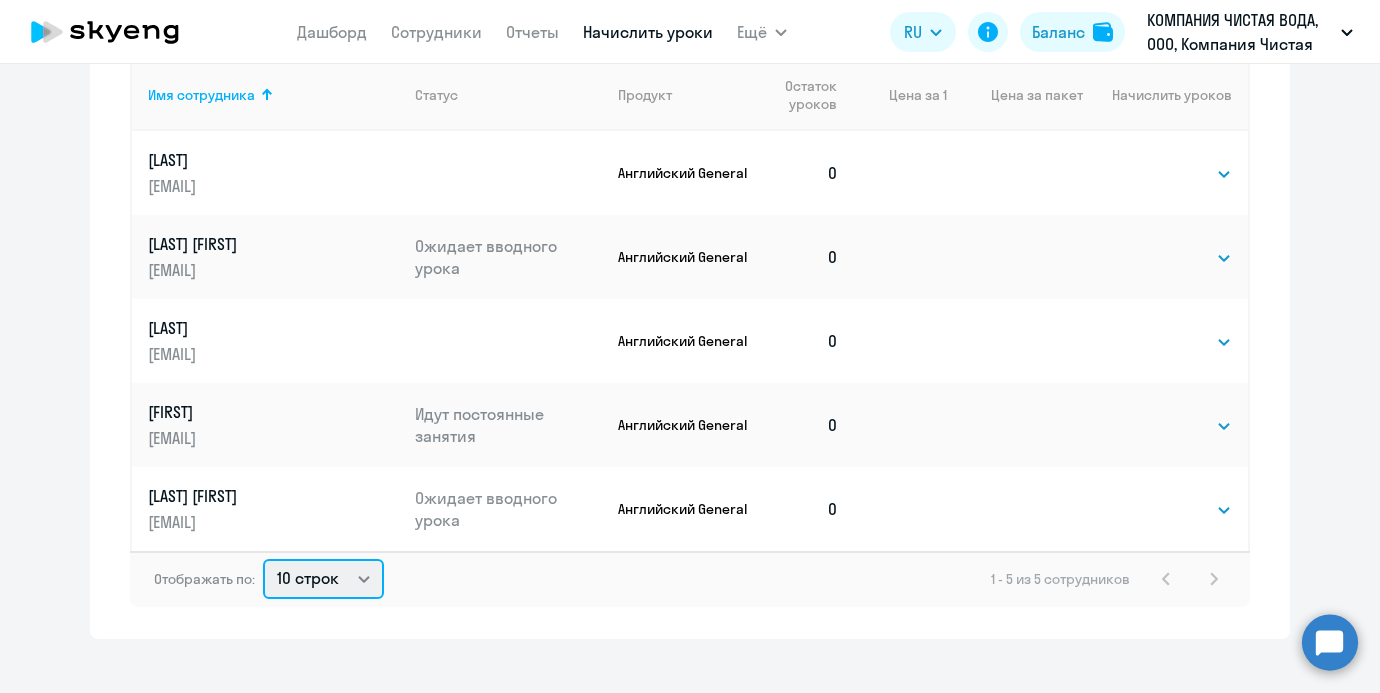 click on "10 строк   30 строк   50 строк" 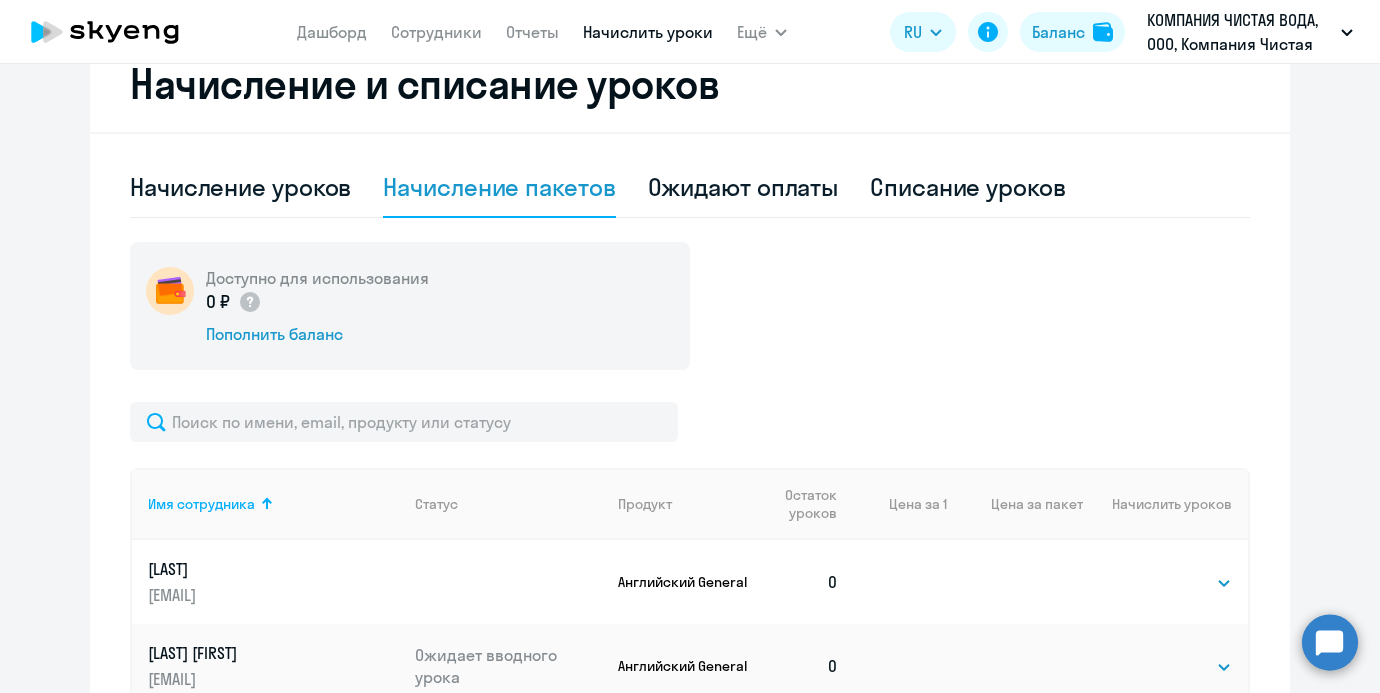 scroll, scrollTop: 550, scrollLeft: 0, axis: vertical 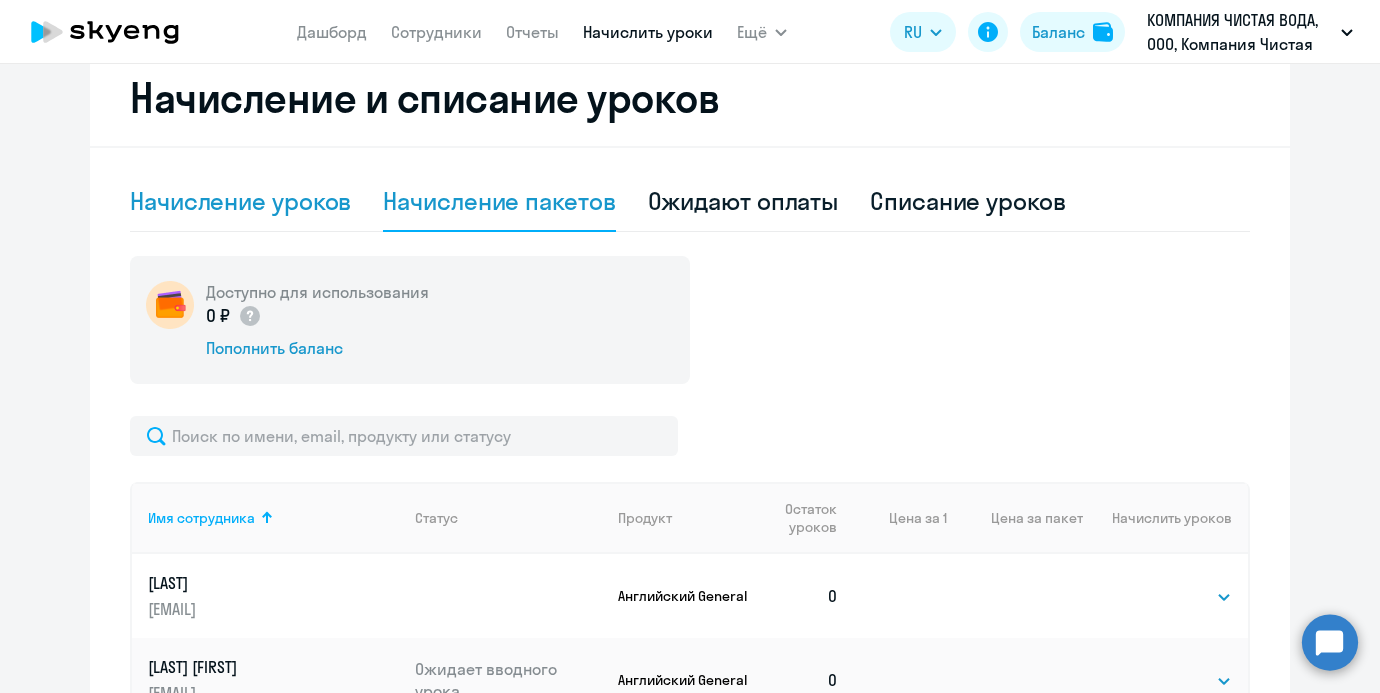 click on "Начисление уроков" 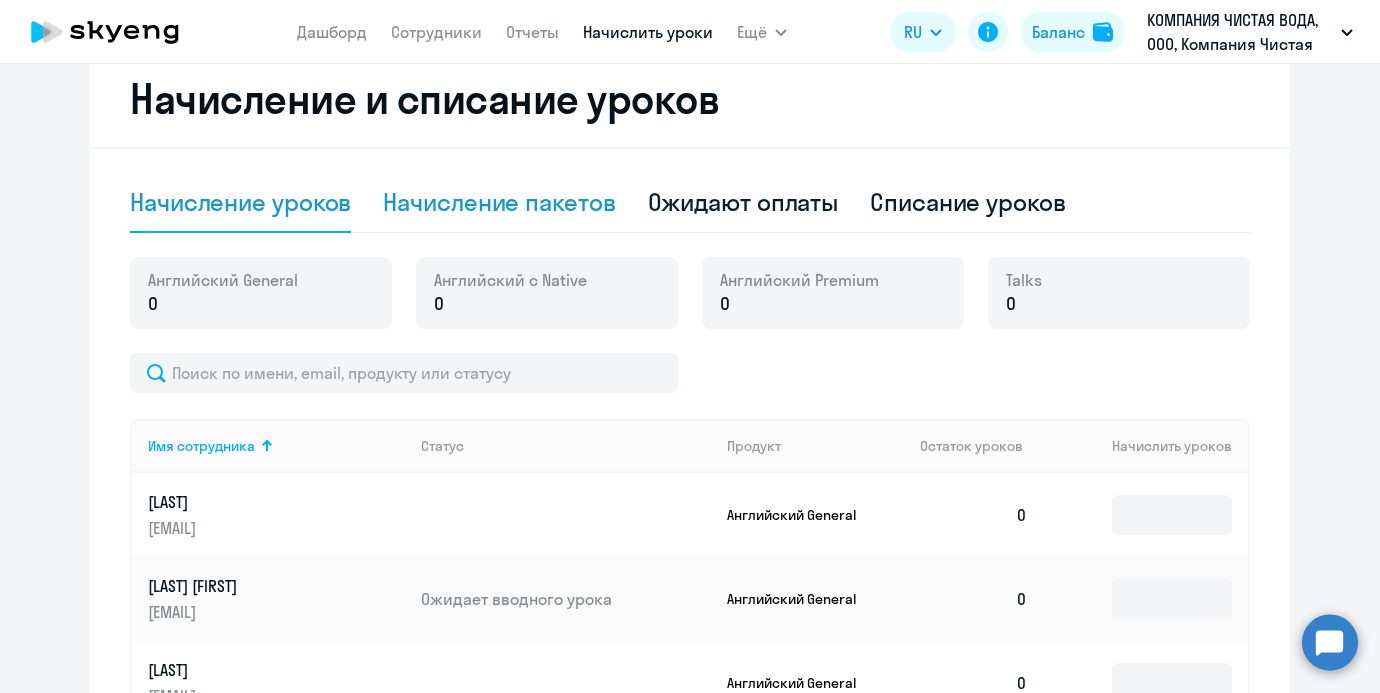 scroll, scrollTop: 376, scrollLeft: 0, axis: vertical 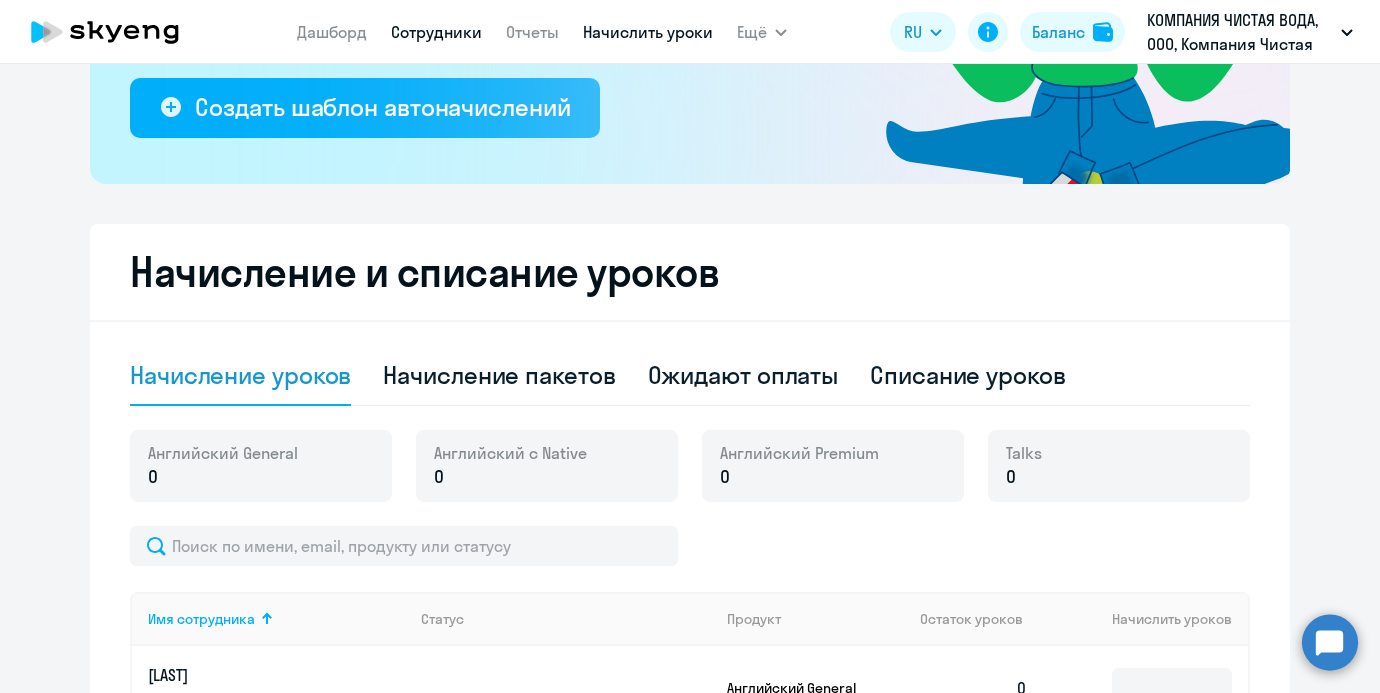 click on "Сотрудники" at bounding box center [436, 32] 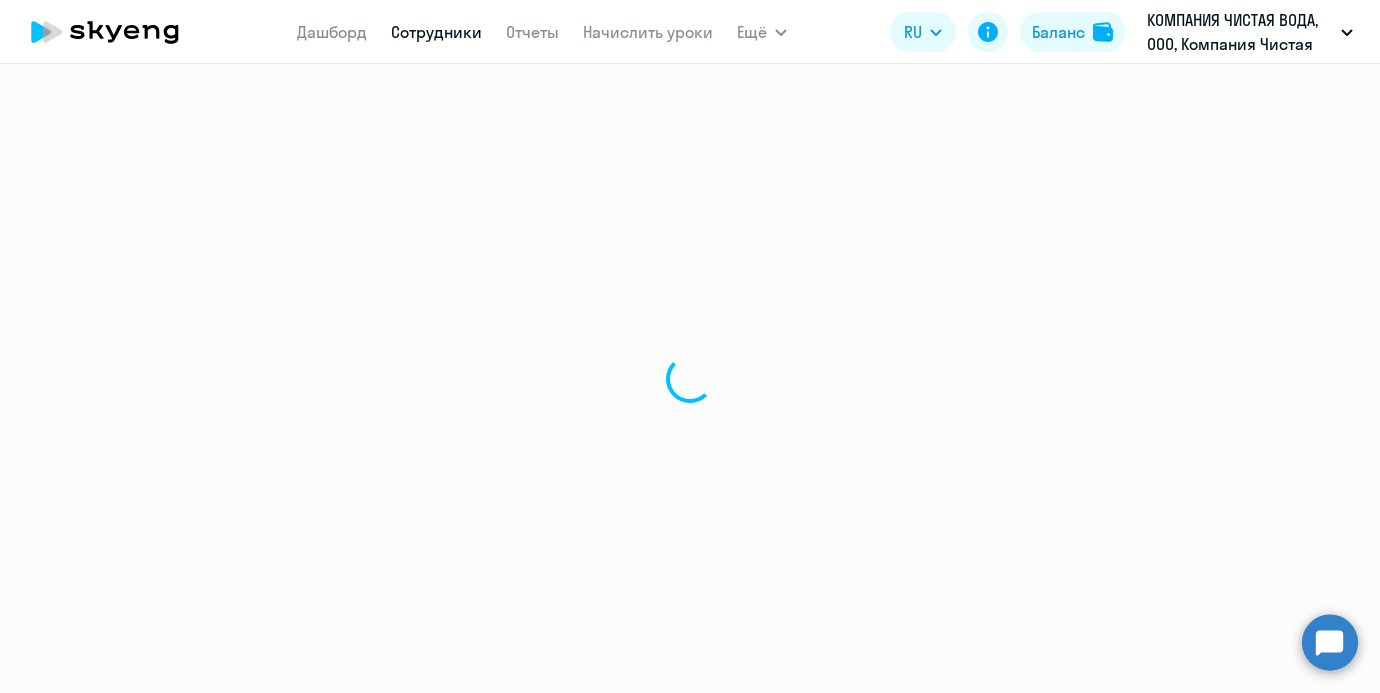 scroll, scrollTop: 0, scrollLeft: 0, axis: both 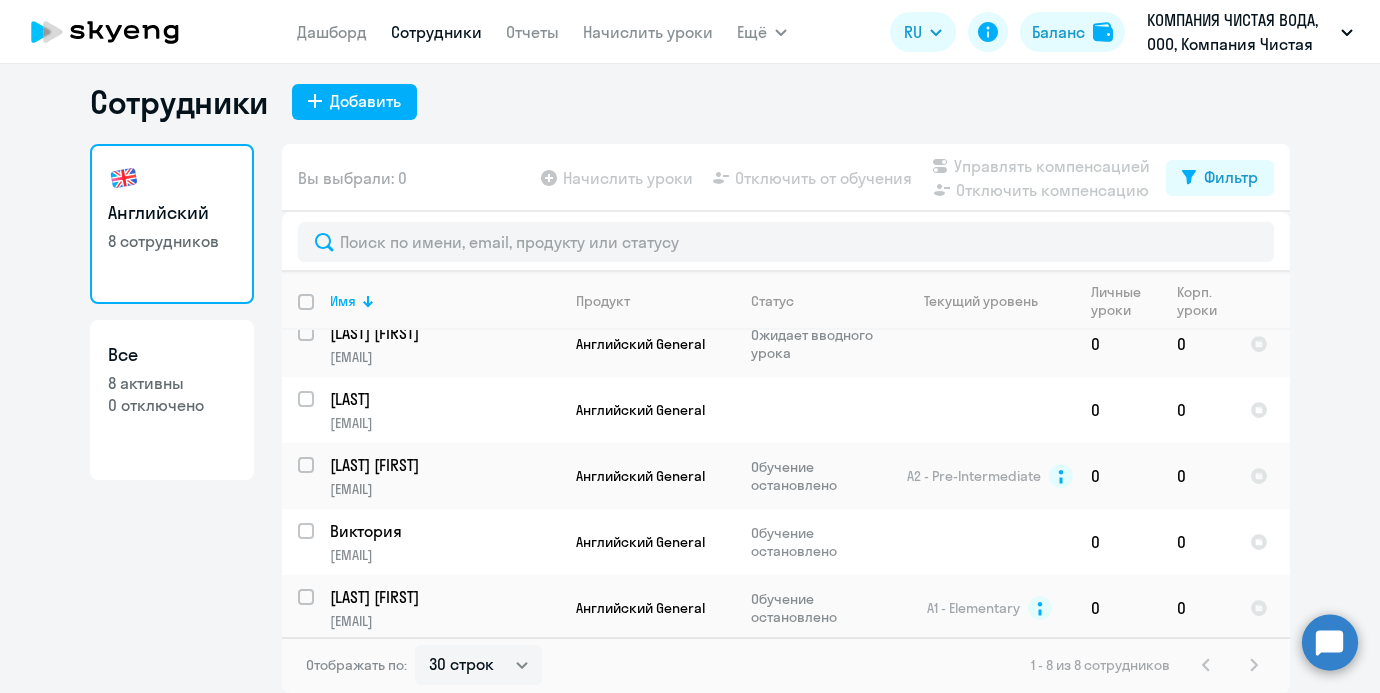 click on "Сотрудники
Добавить   Английский   8 сотрудников  Все  8 активны   0 отключено   Вы выбрали: 0
Начислить уроки
Отключить от обучения
Управлять компенсацией
Отключить компенсацию
Фильтр
Имя   Продукт   Статус   Текущий уровень   Личные уроки   Корп. уроки  [LAST] [FIRST] [EMAIL] Английский General Ожидает вводного урока  0   0
Ольга [EMAIL] Английский General Идут постоянные занятия A1 - Elementary
0   0
Наталья [EMAIL] Английский General  0   0
[LAST] [FIRST] [EMAIL] Английский General Ожидает вводного урока  0   0" 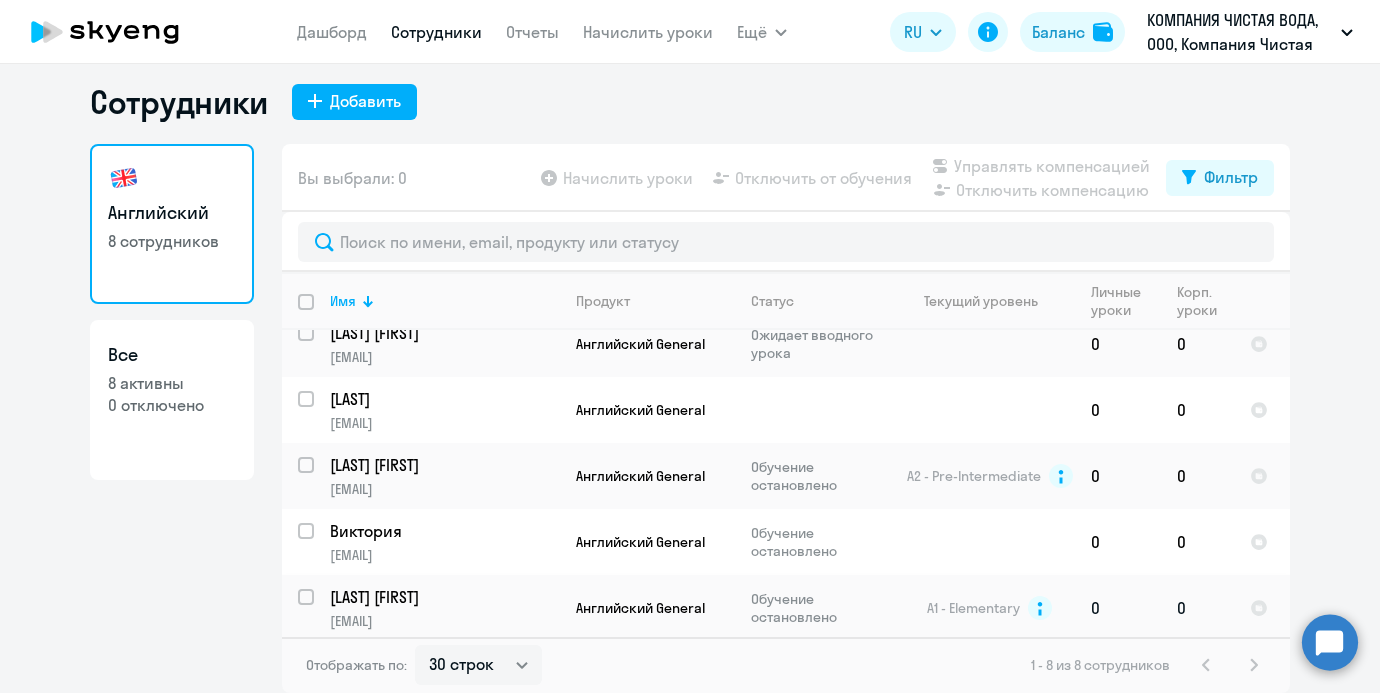 click on "[LAST] [FIRST]" 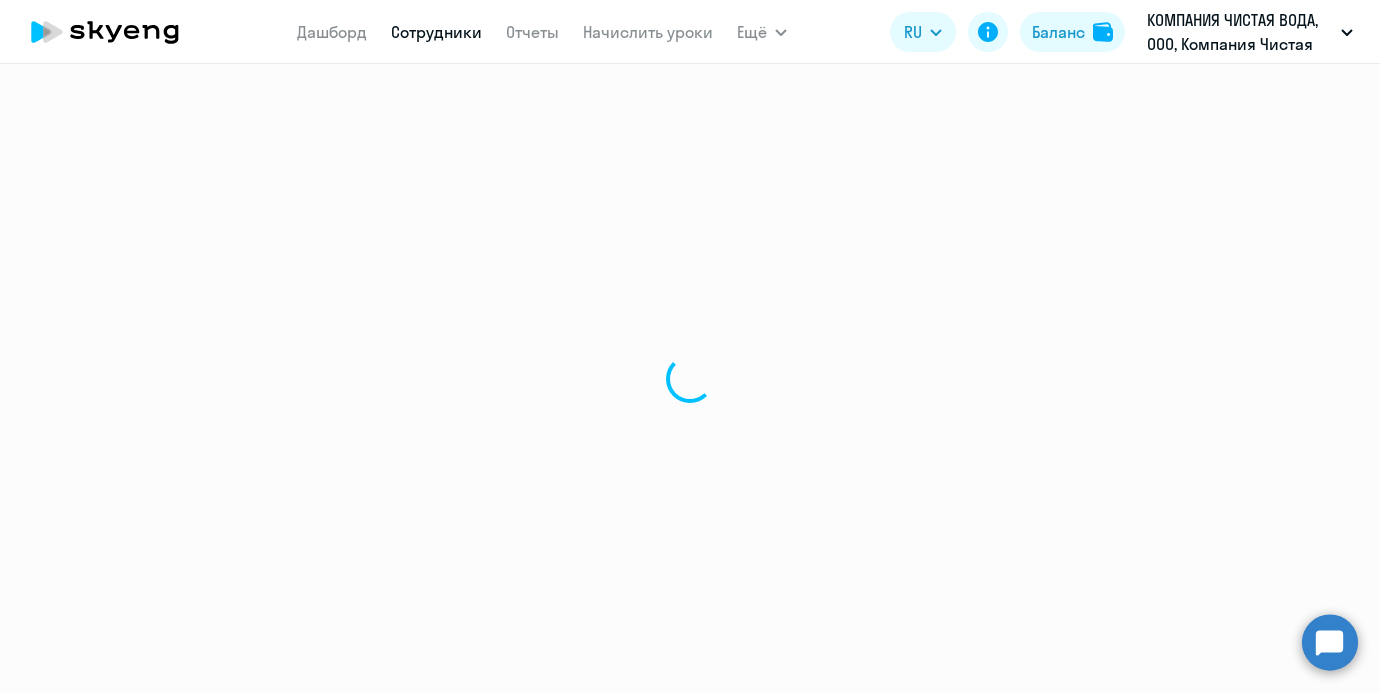 select on "english" 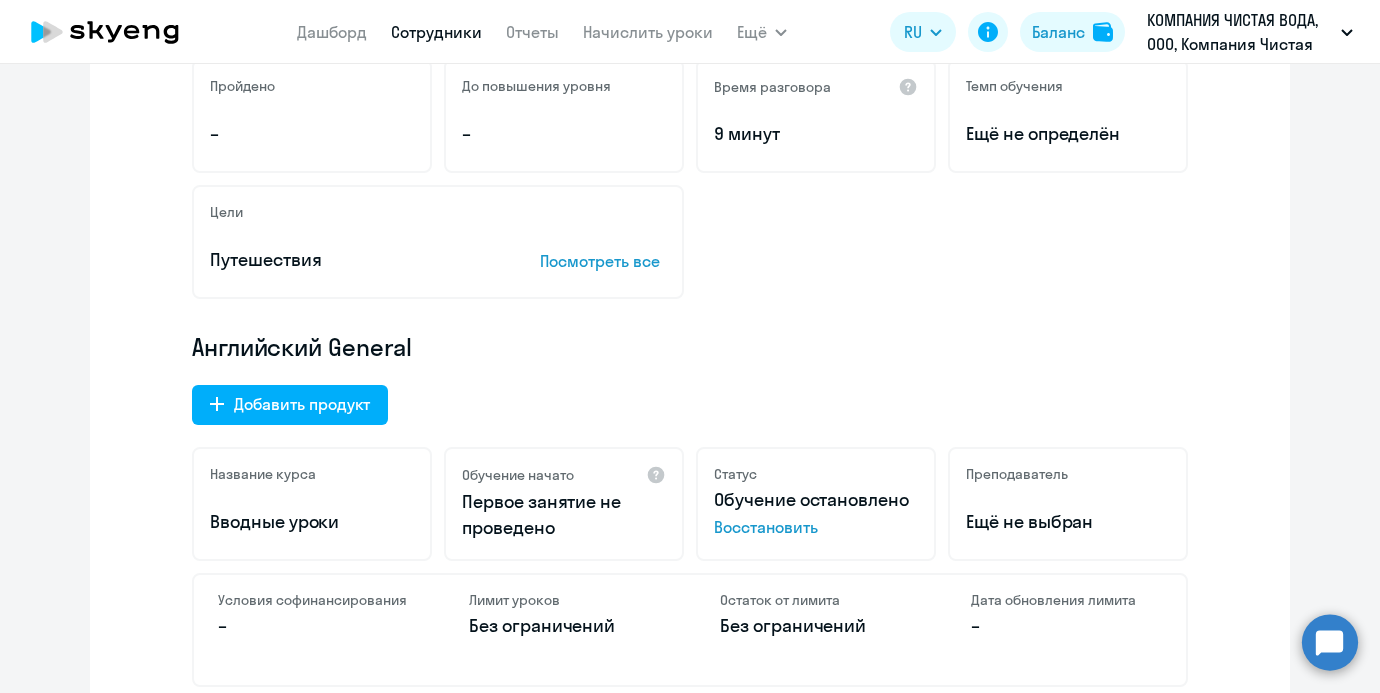 scroll, scrollTop: 395, scrollLeft: 0, axis: vertical 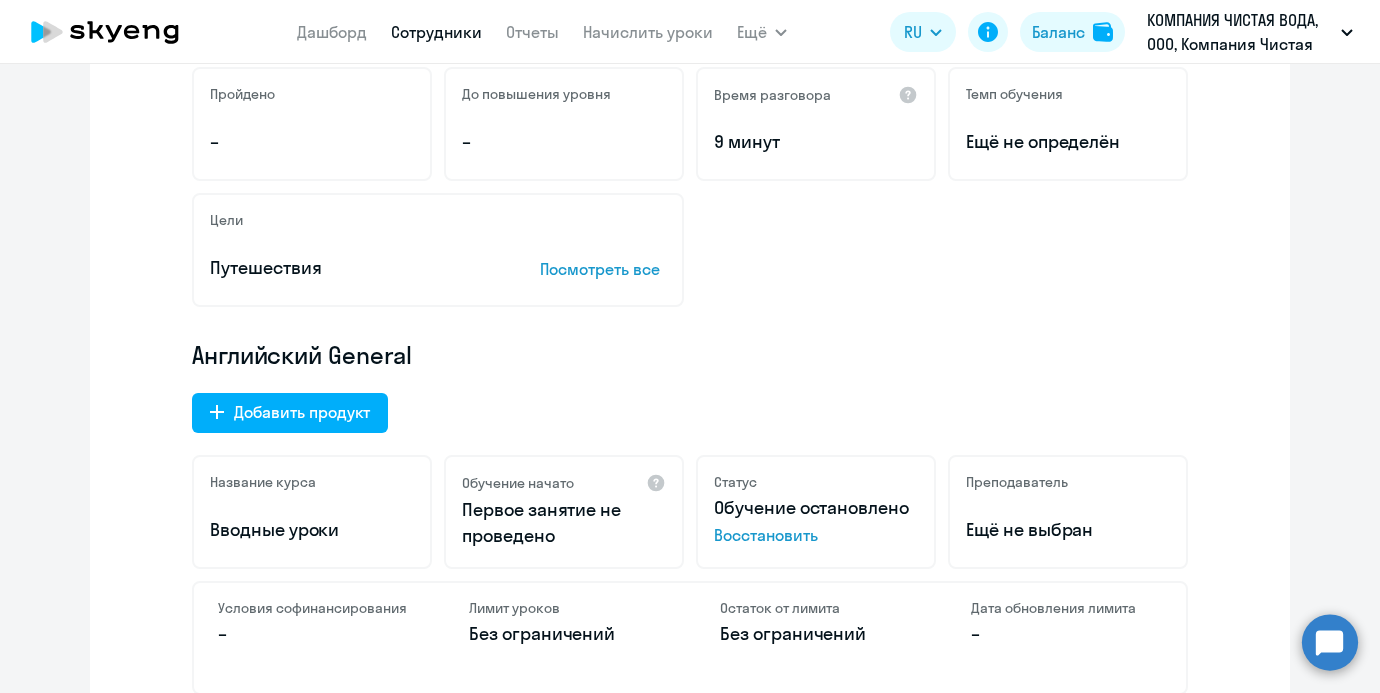 click on "Восстановить" 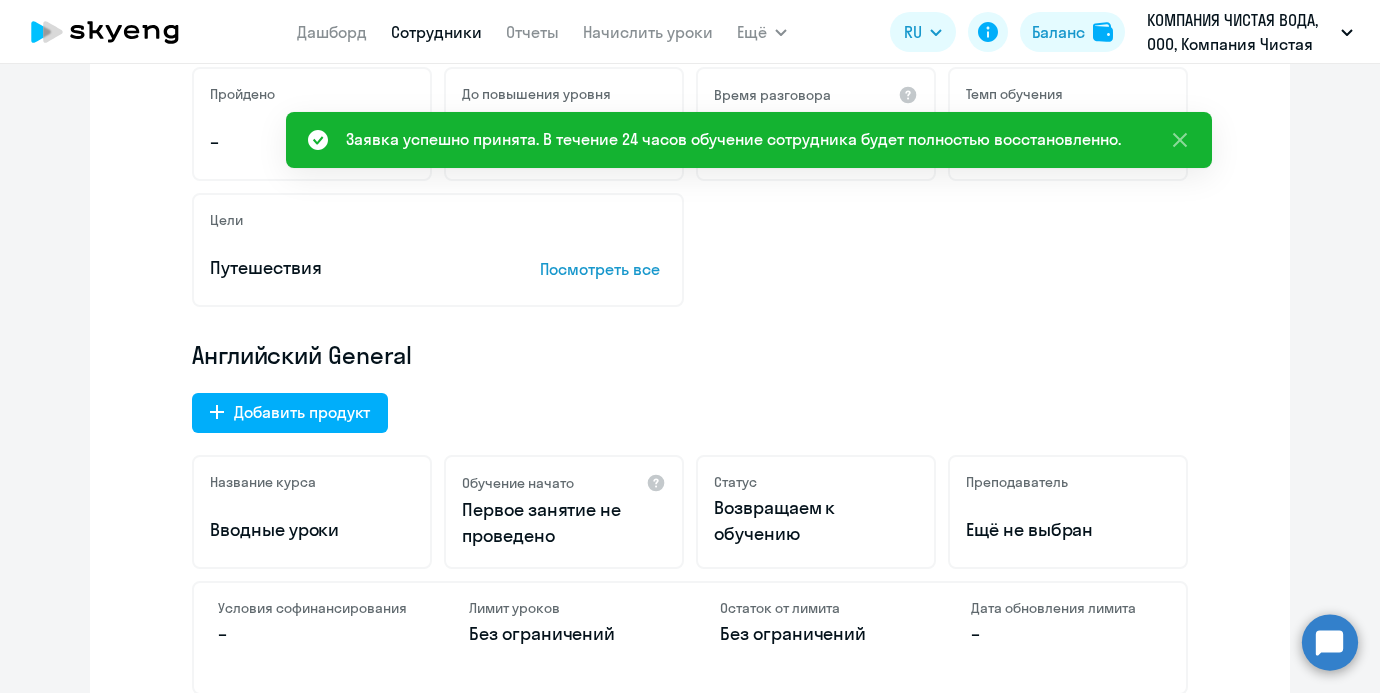 scroll, scrollTop: 0, scrollLeft: 0, axis: both 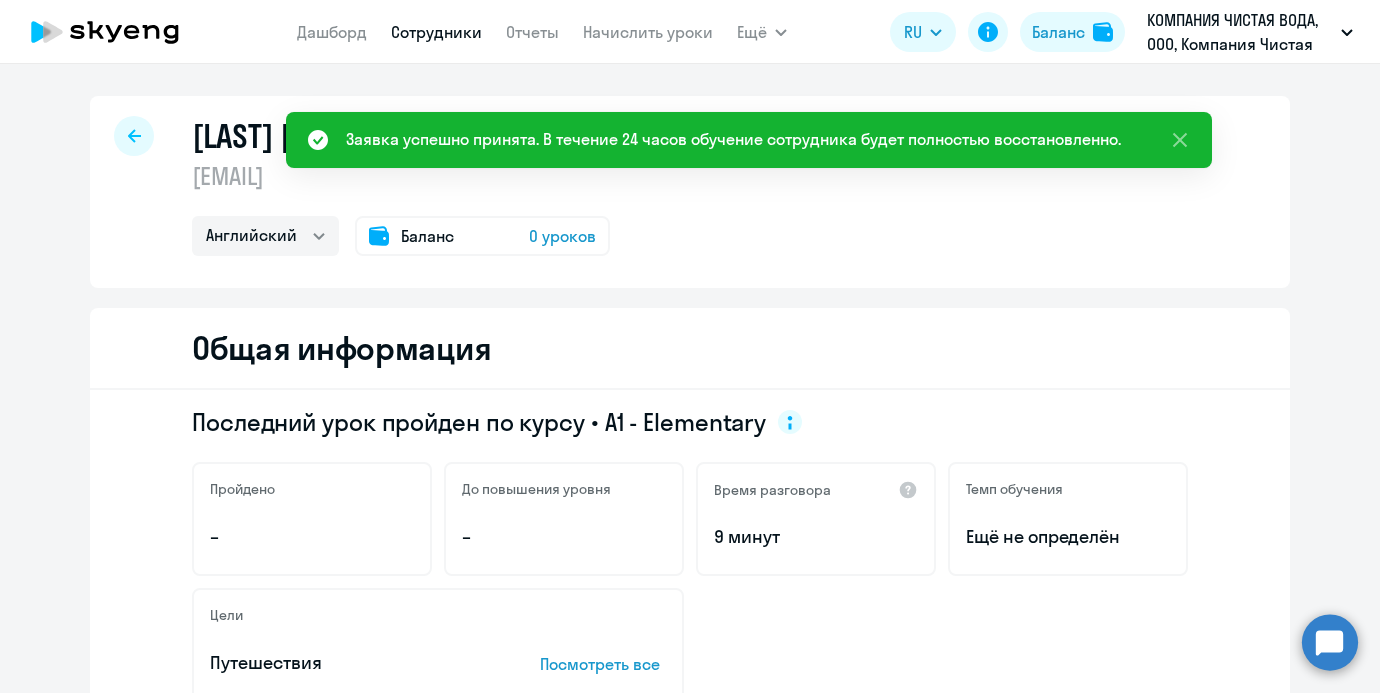 click on "Дашборд
Сотрудники
Отчеты
Начислить уроки" 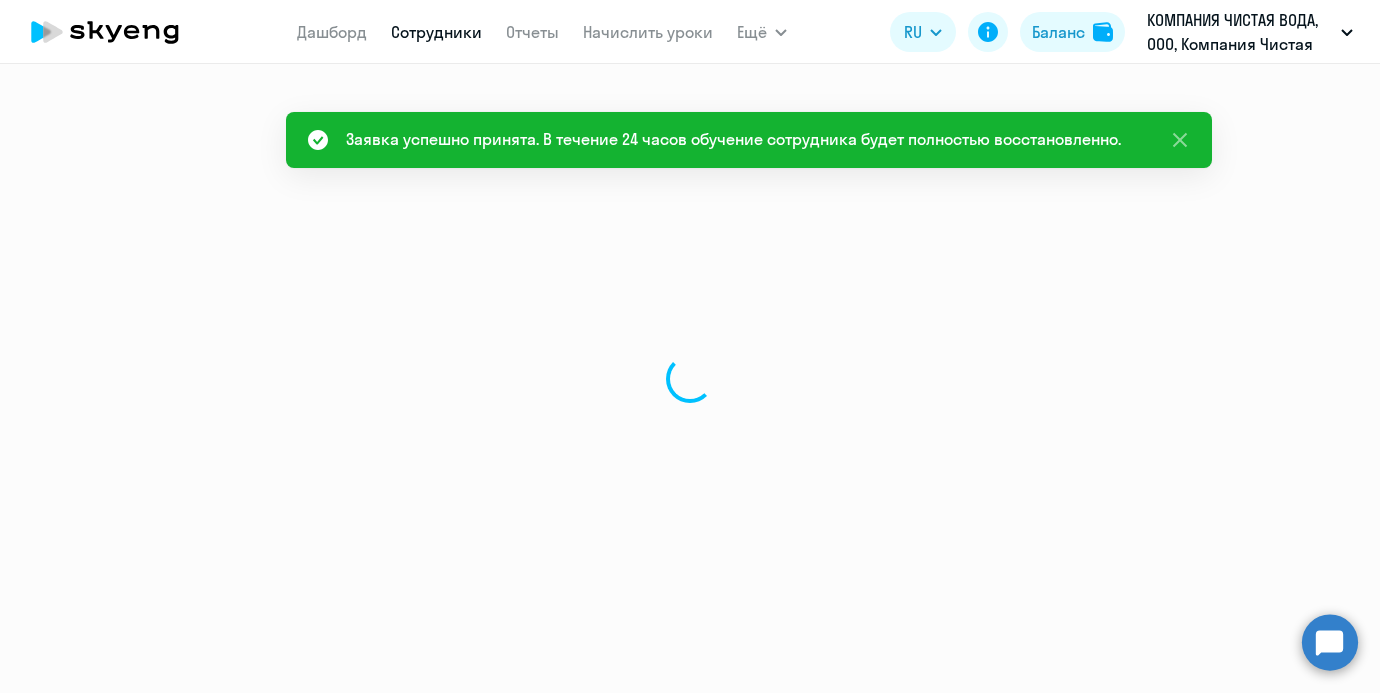 select on "30" 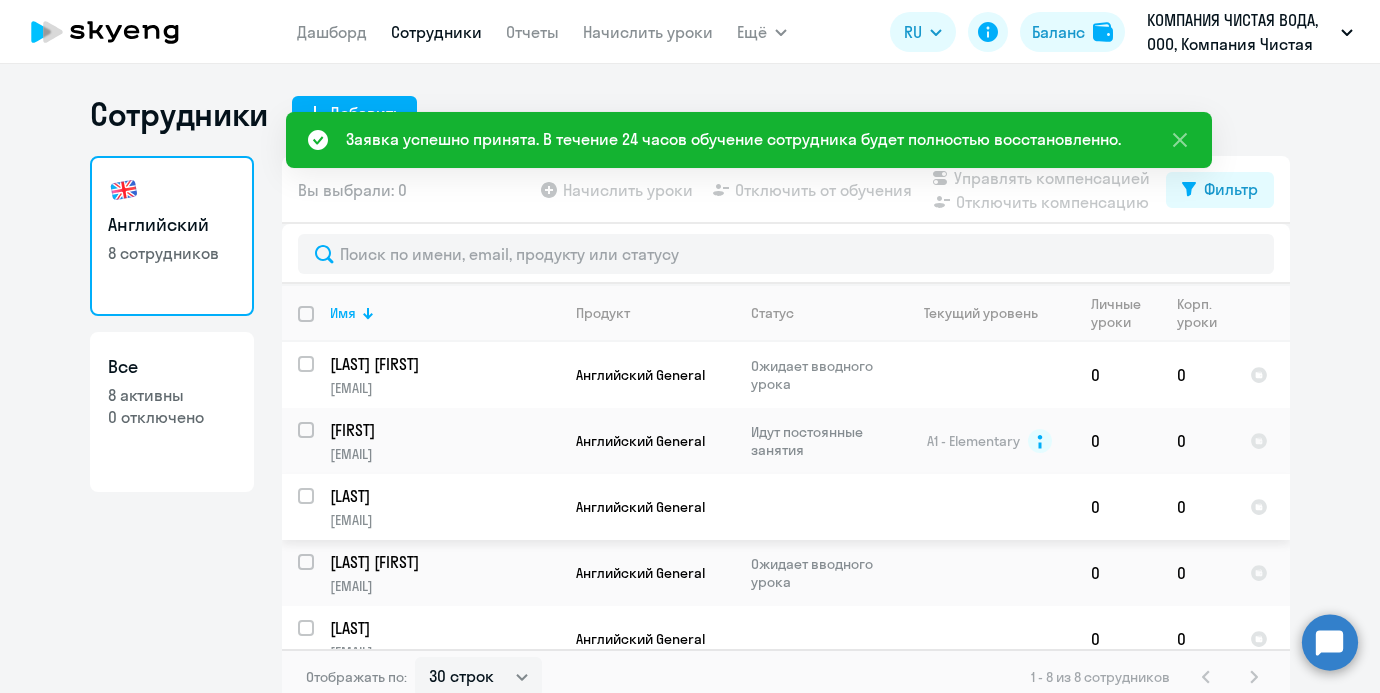 scroll, scrollTop: 217, scrollLeft: 0, axis: vertical 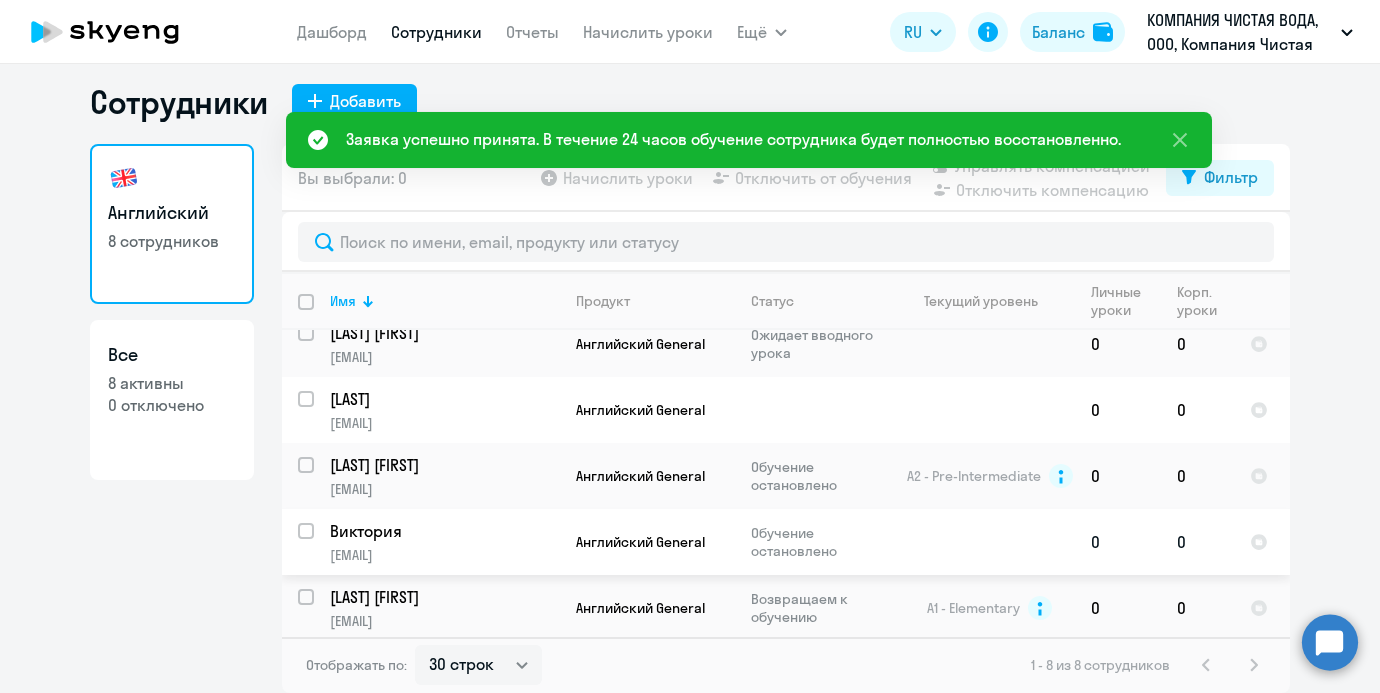 drag, startPoint x: 757, startPoint y: 589, endPoint x: 759, endPoint y: 547, distance: 42.047592 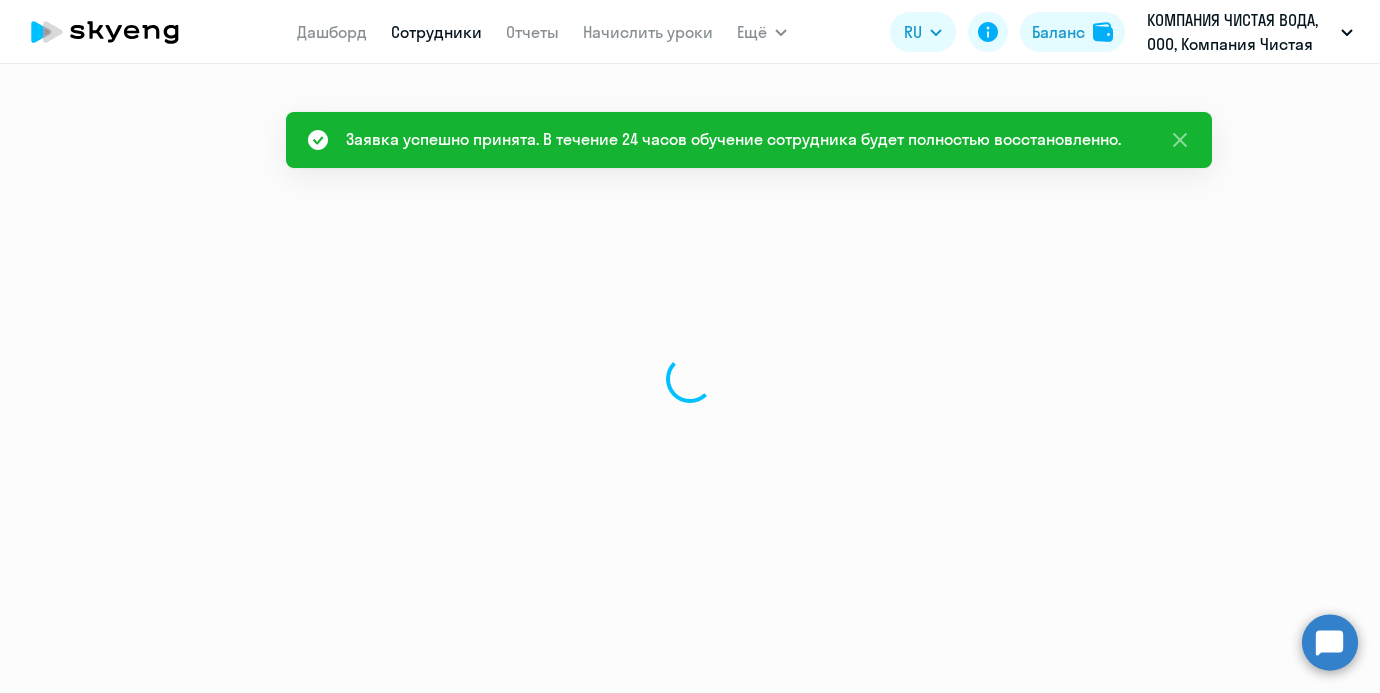 scroll, scrollTop: 0, scrollLeft: 0, axis: both 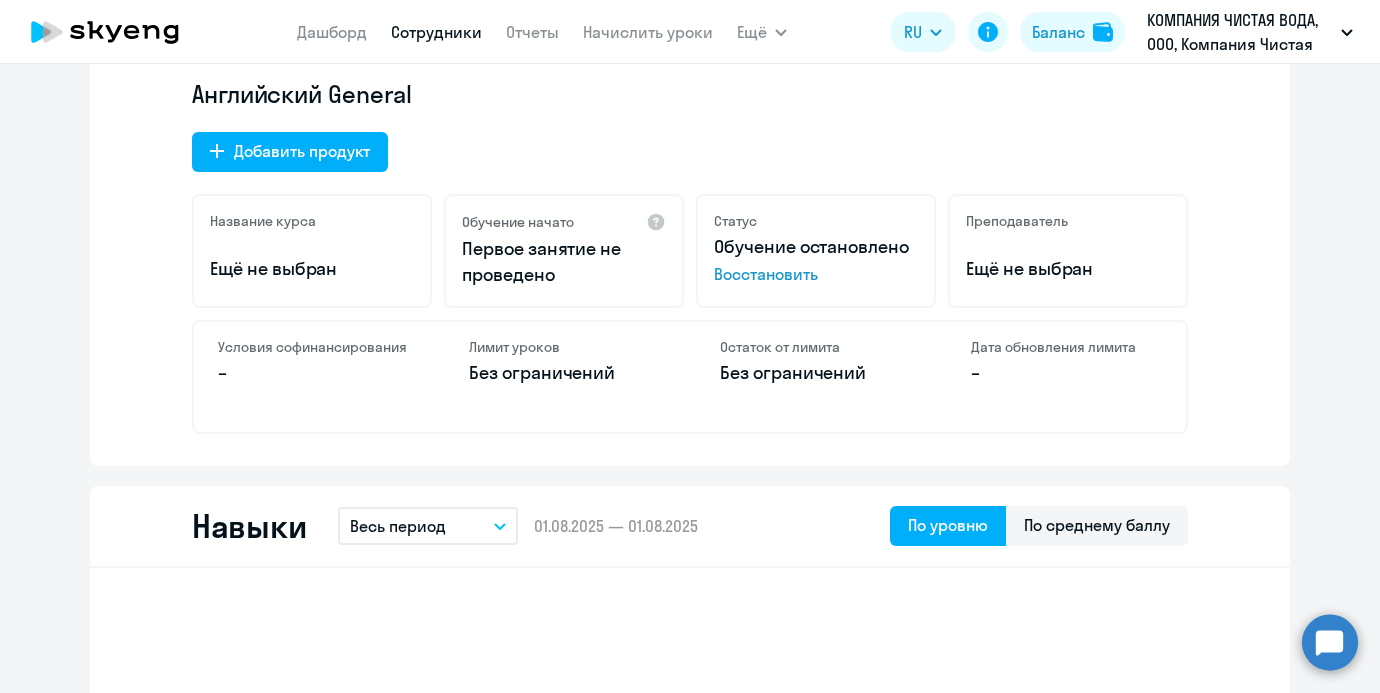 click on "Обучение остановлено" 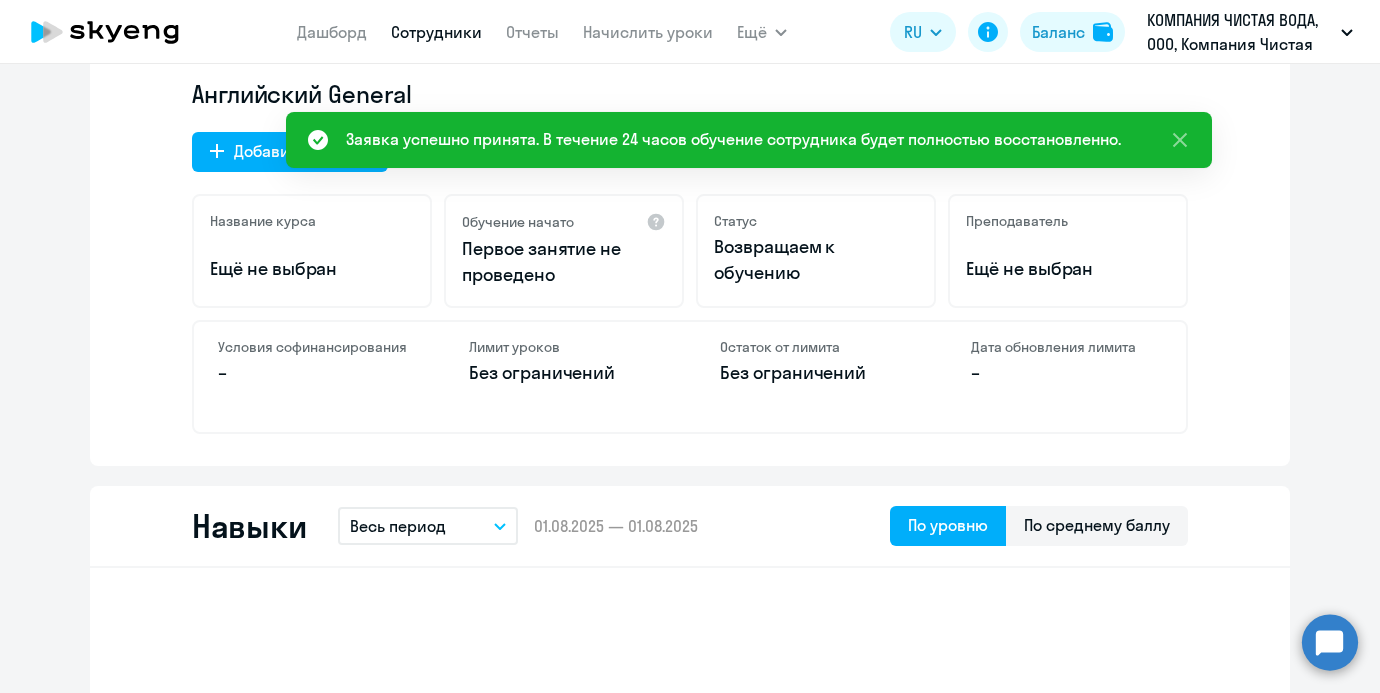 scroll, scrollTop: 0, scrollLeft: 0, axis: both 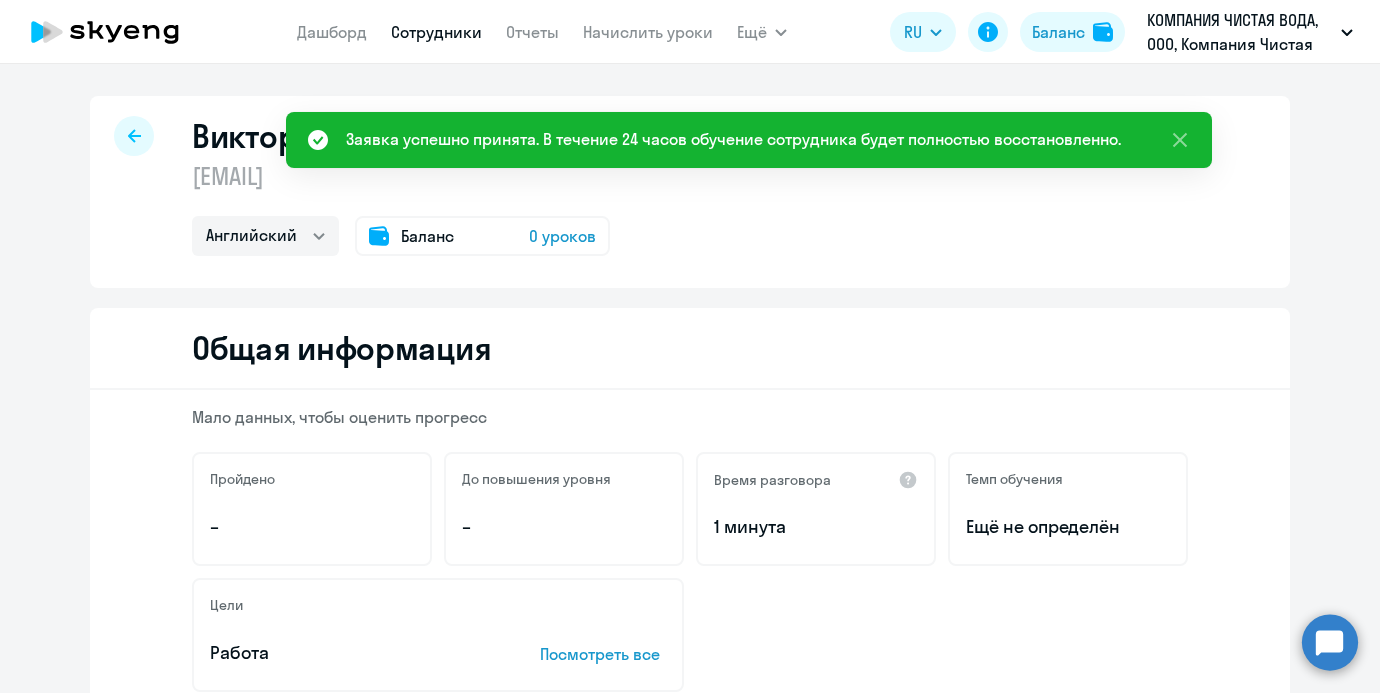 click on "[FIRST]
[EMAIL]  Английский
Баланс 0 уроков" 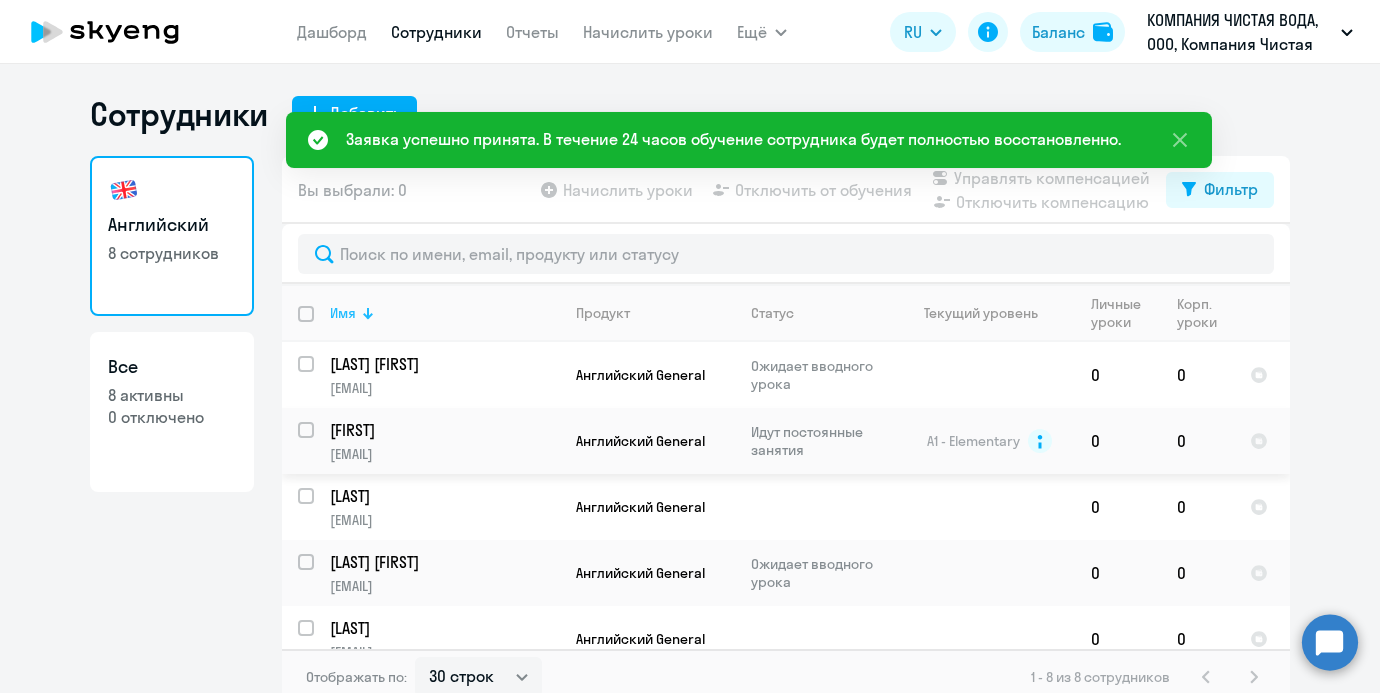 scroll, scrollTop: 217, scrollLeft: 0, axis: vertical 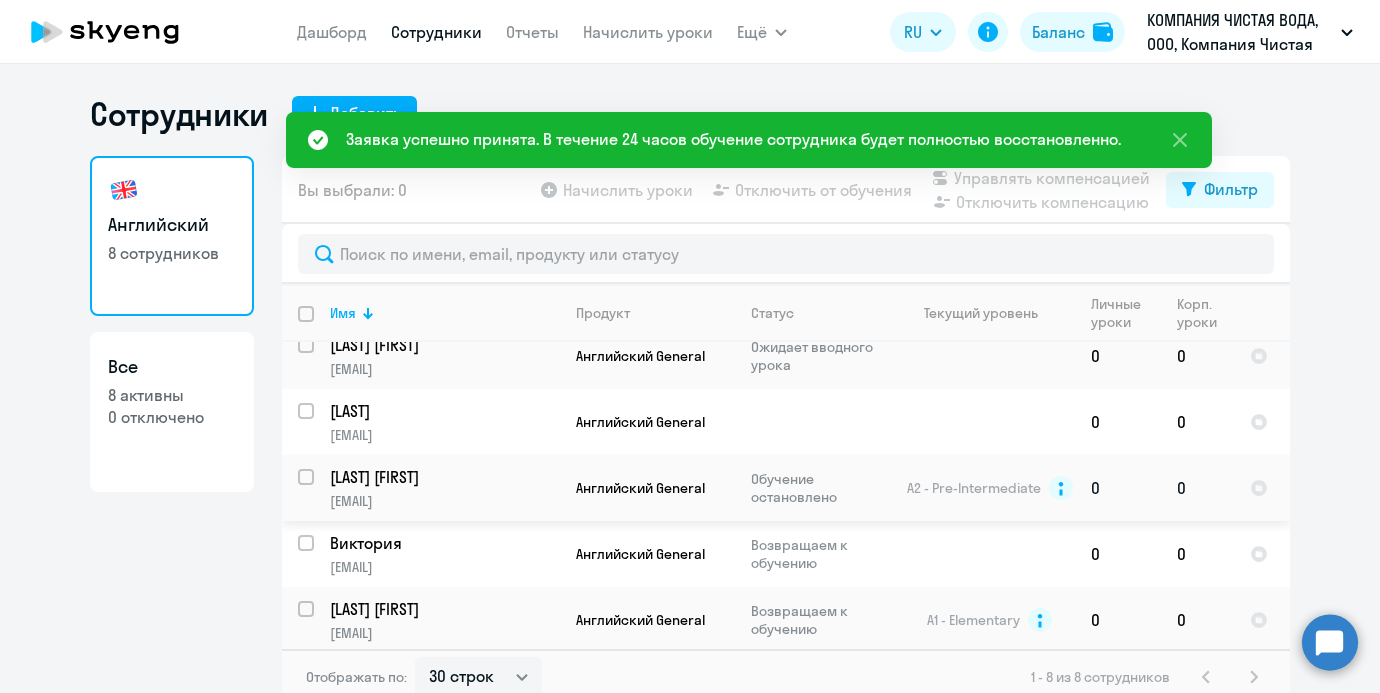 click on "[LAST] [FIRST] [EMAIL]" 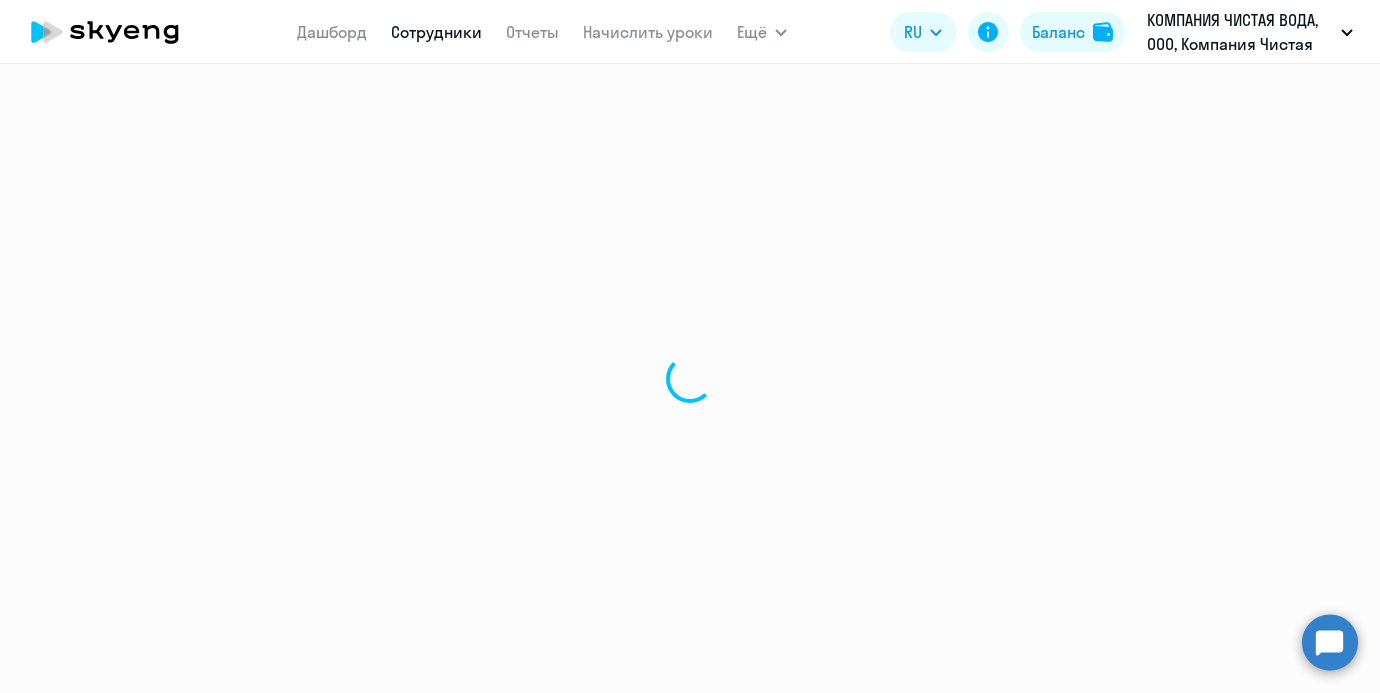 select on "english" 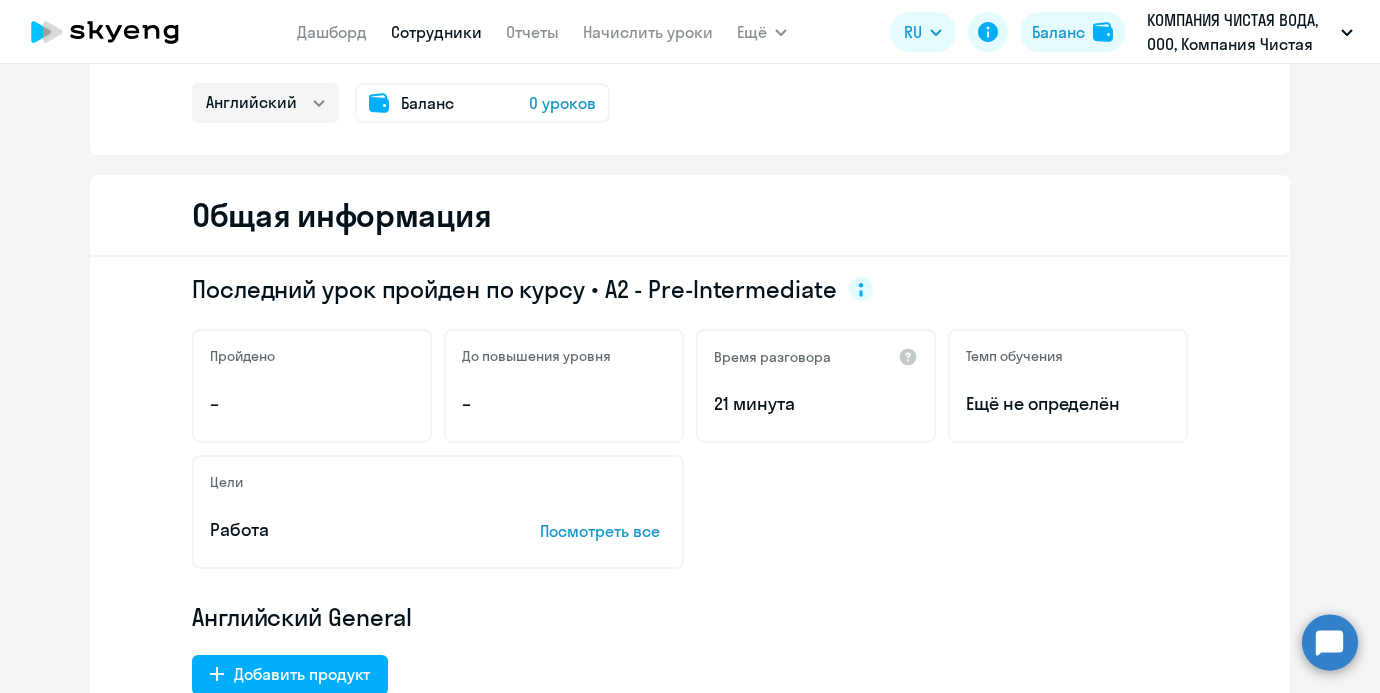 scroll, scrollTop: 394, scrollLeft: 0, axis: vertical 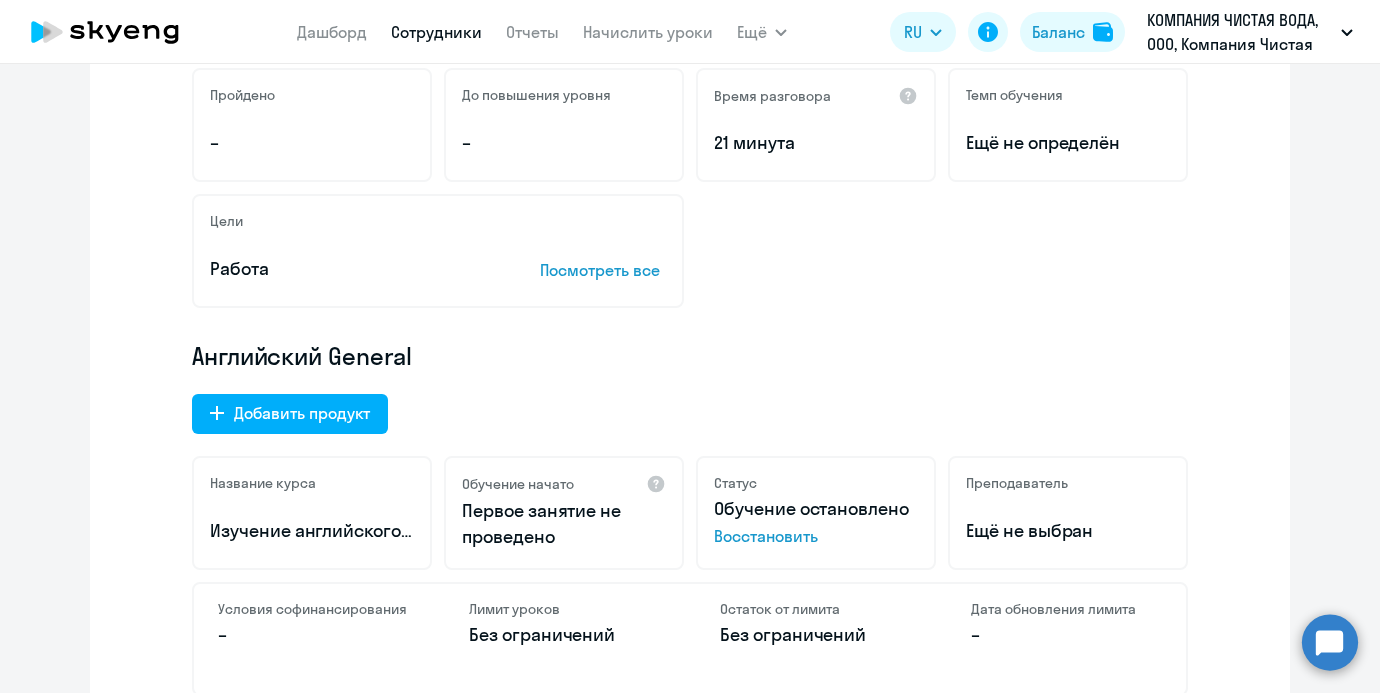 click on "Посмотреть все" 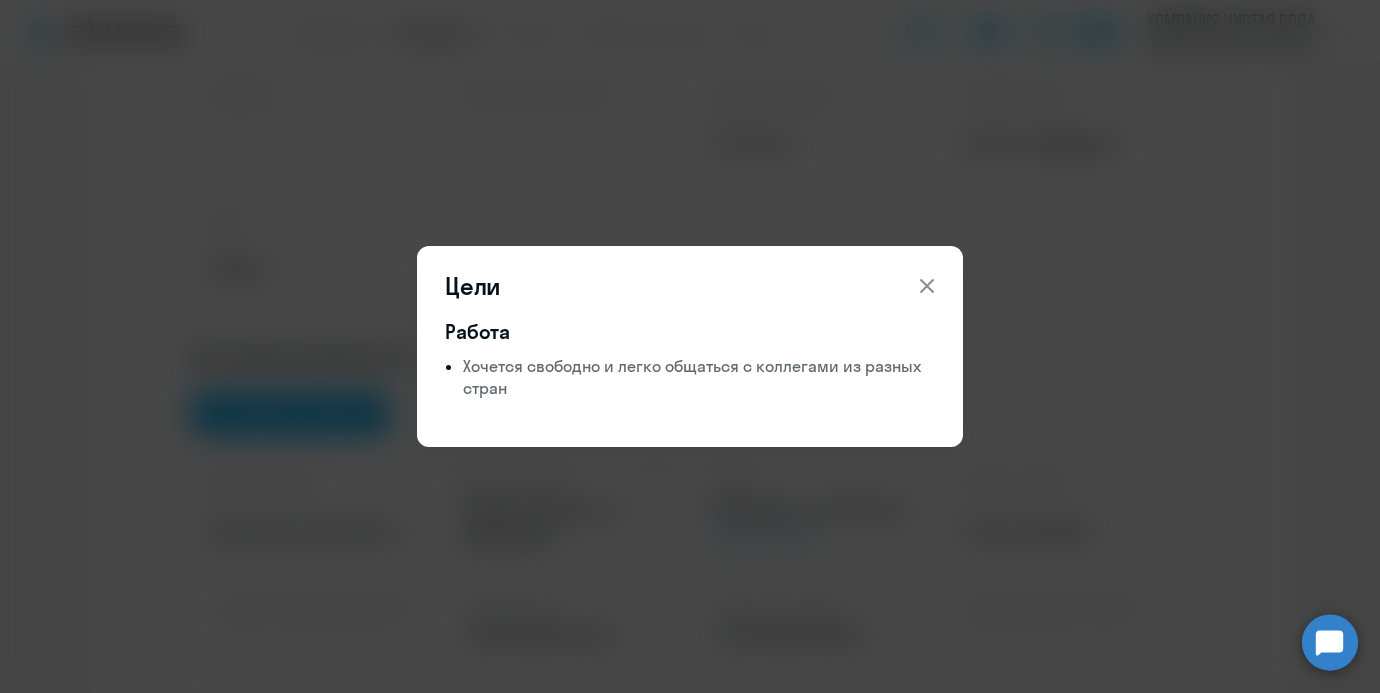 click at bounding box center [927, 286] 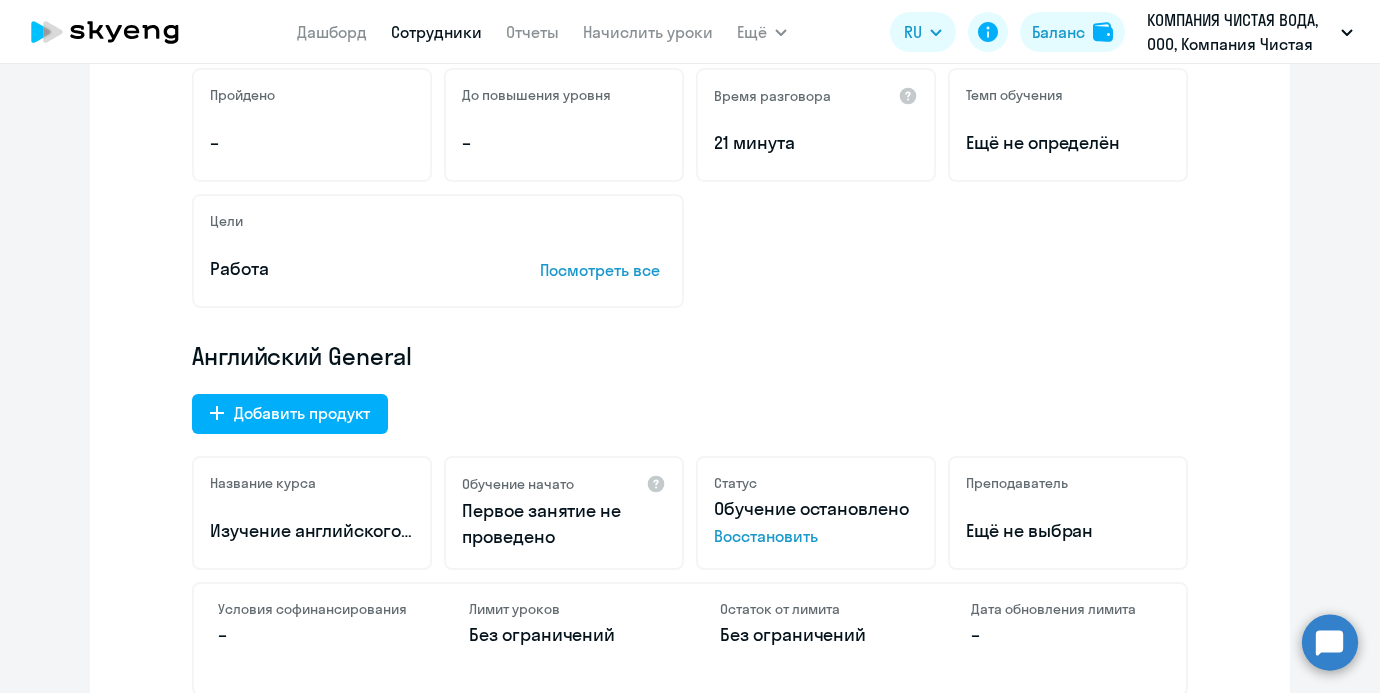 click on "Цели Работа Посмотреть все" 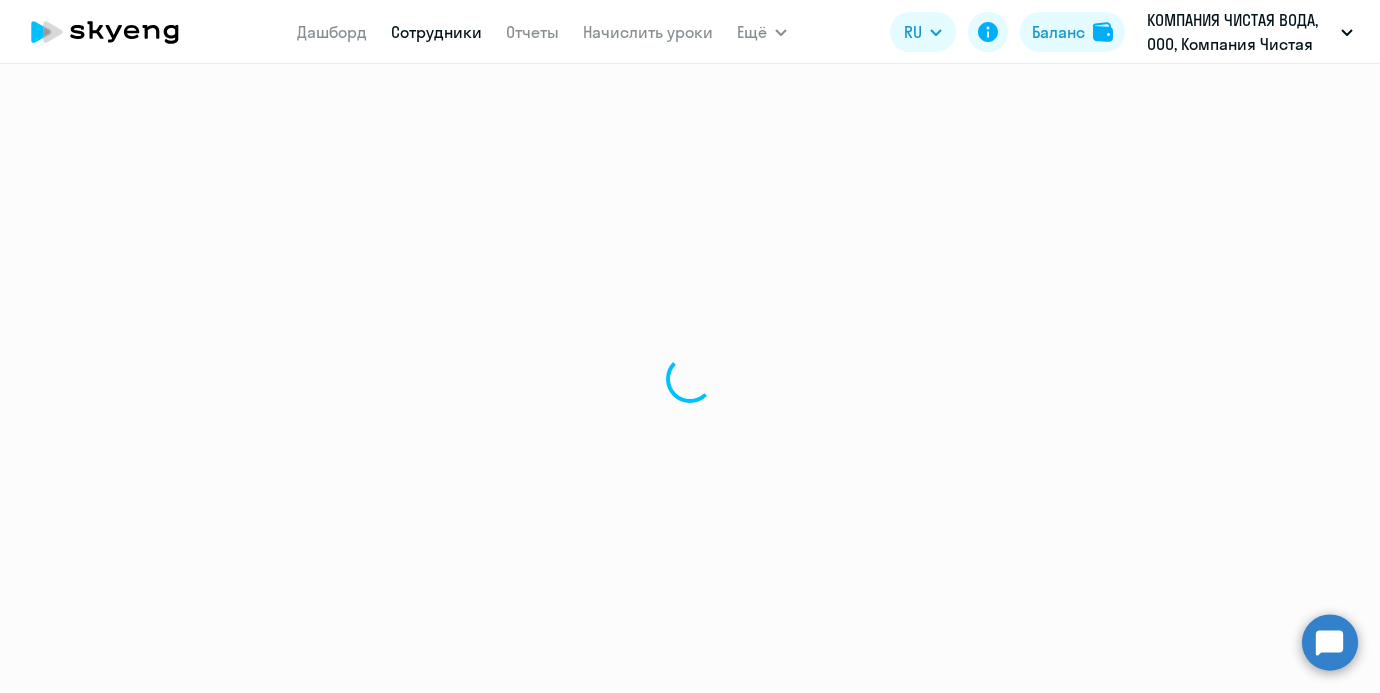 scroll, scrollTop: 0, scrollLeft: 0, axis: both 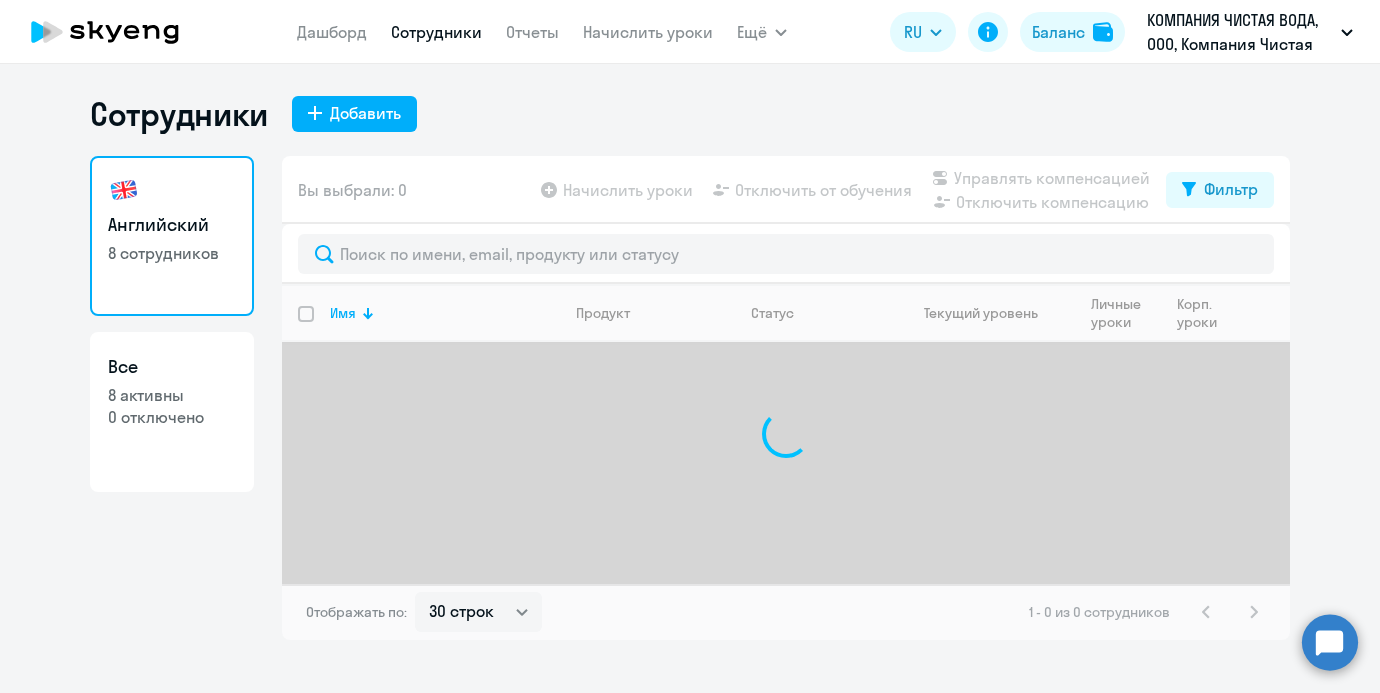 click on "Дашборд
Сотрудники
Отчеты
Начислить уроки
Ещё
Дашборд Сотрудники Отчеты Начислить уроки Документооборот Все продукты  RU
Баланс   КОМПАНИЯ ЧИСТАЯ ВОДА, ООО, Компания Чистая вода_ Договор-предоплата_2025 года" at bounding box center [690, 32] 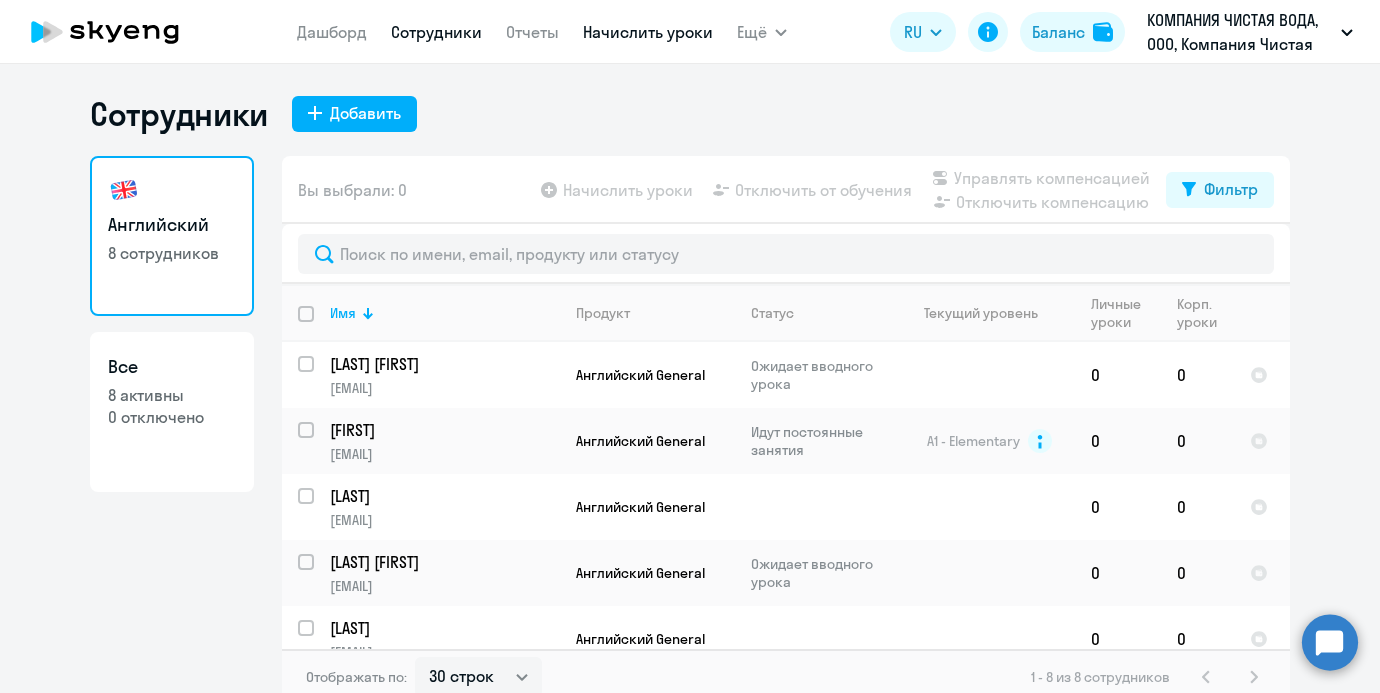 click on "Начислить уроки" at bounding box center (648, 32) 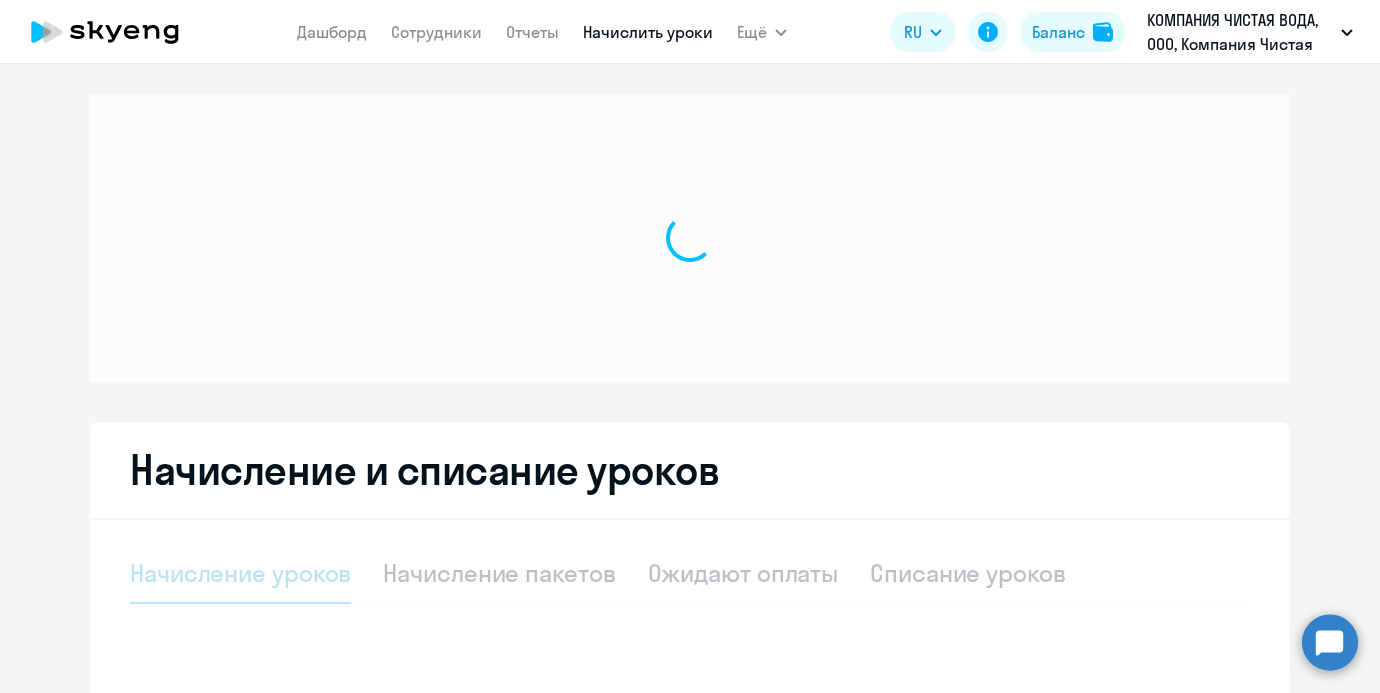 select on "10" 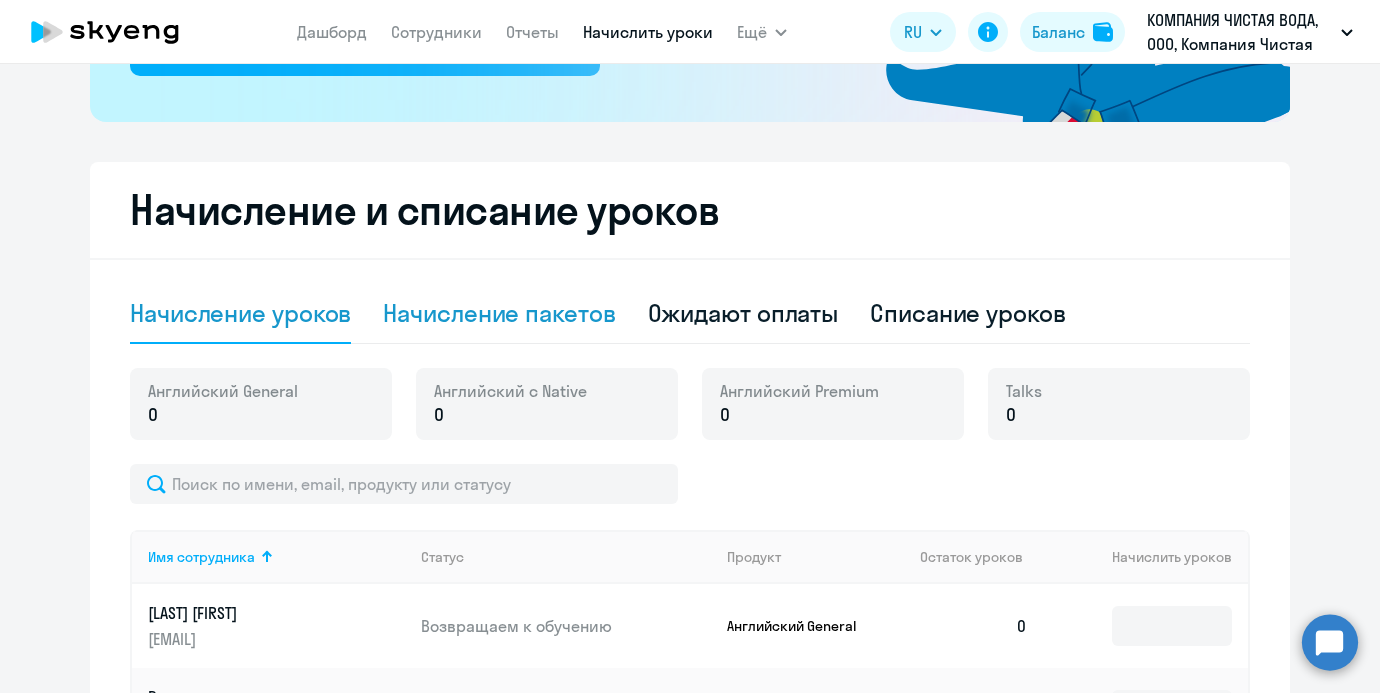 click on "Начисление пакетов" 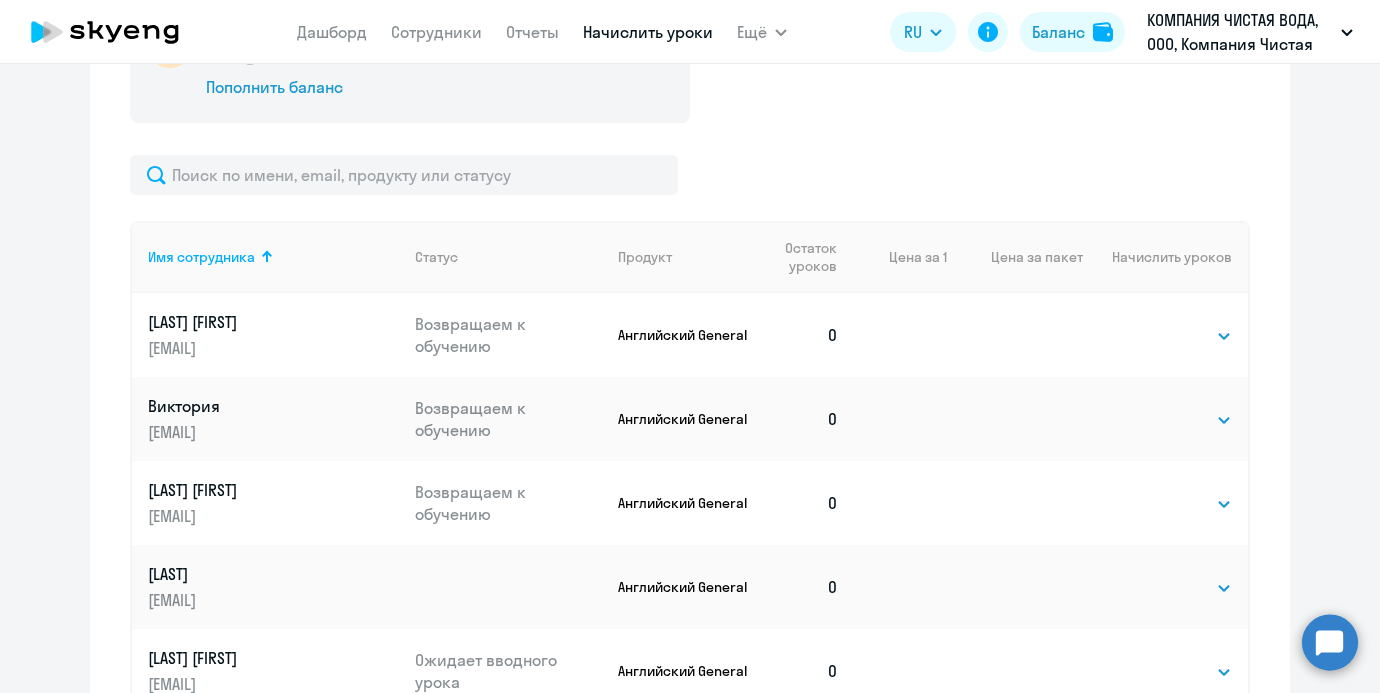 scroll, scrollTop: 816, scrollLeft: 0, axis: vertical 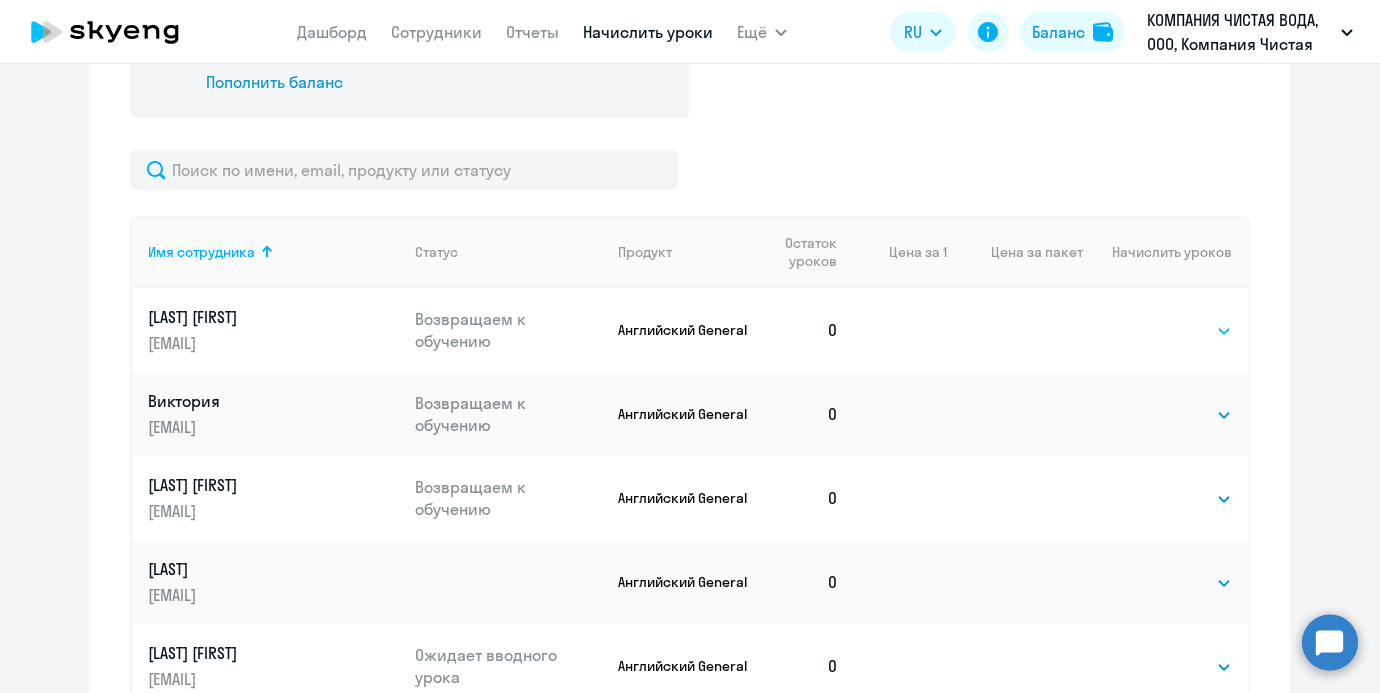 click on "Выбрать   4   8   16   32   64   96   128" 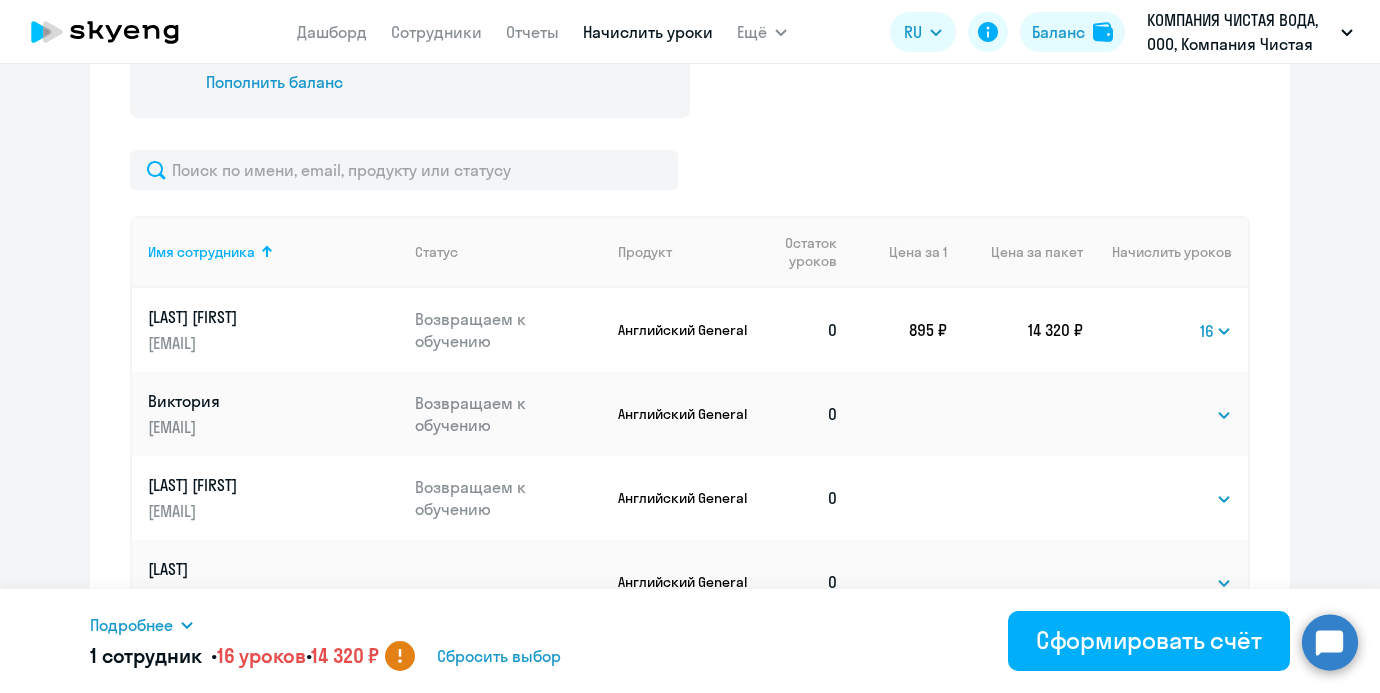 click on "Выбрать   4   8   16   32   64   96   128   Выбрать" 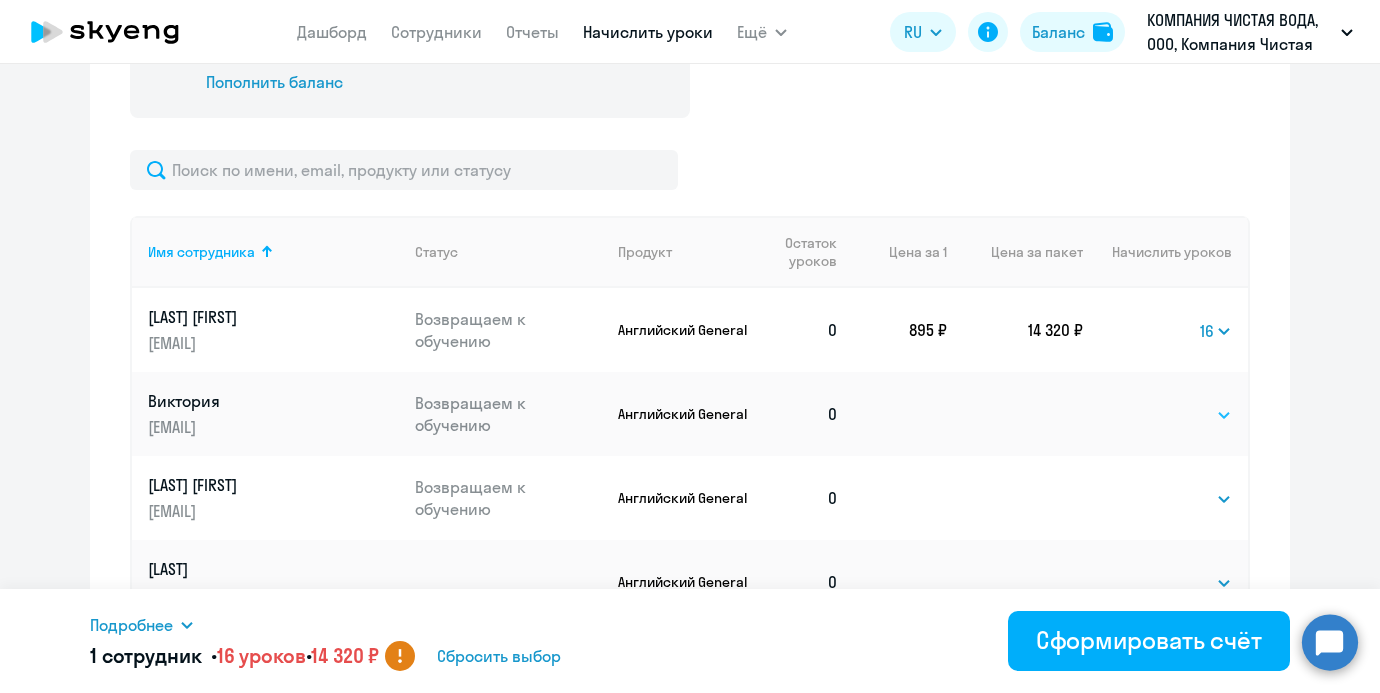 click on "Выбрать   4   8   16   32   64   96   128" 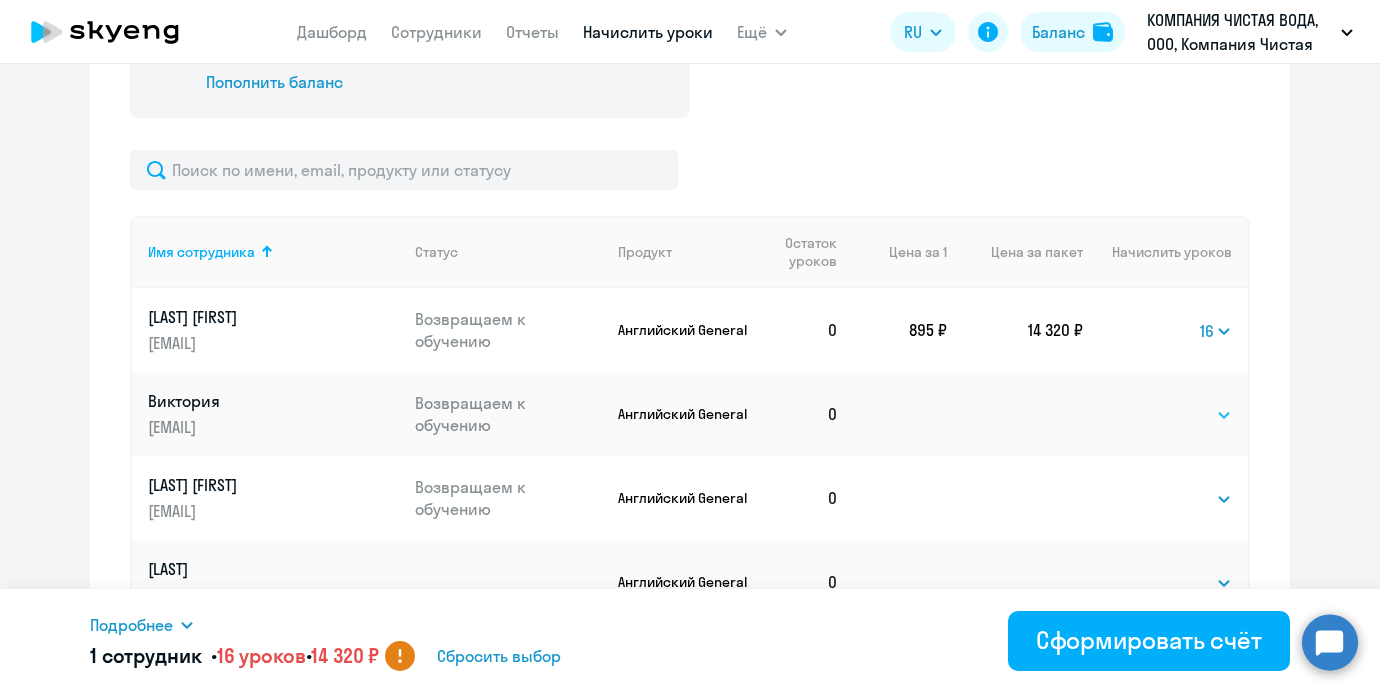 select on "16" 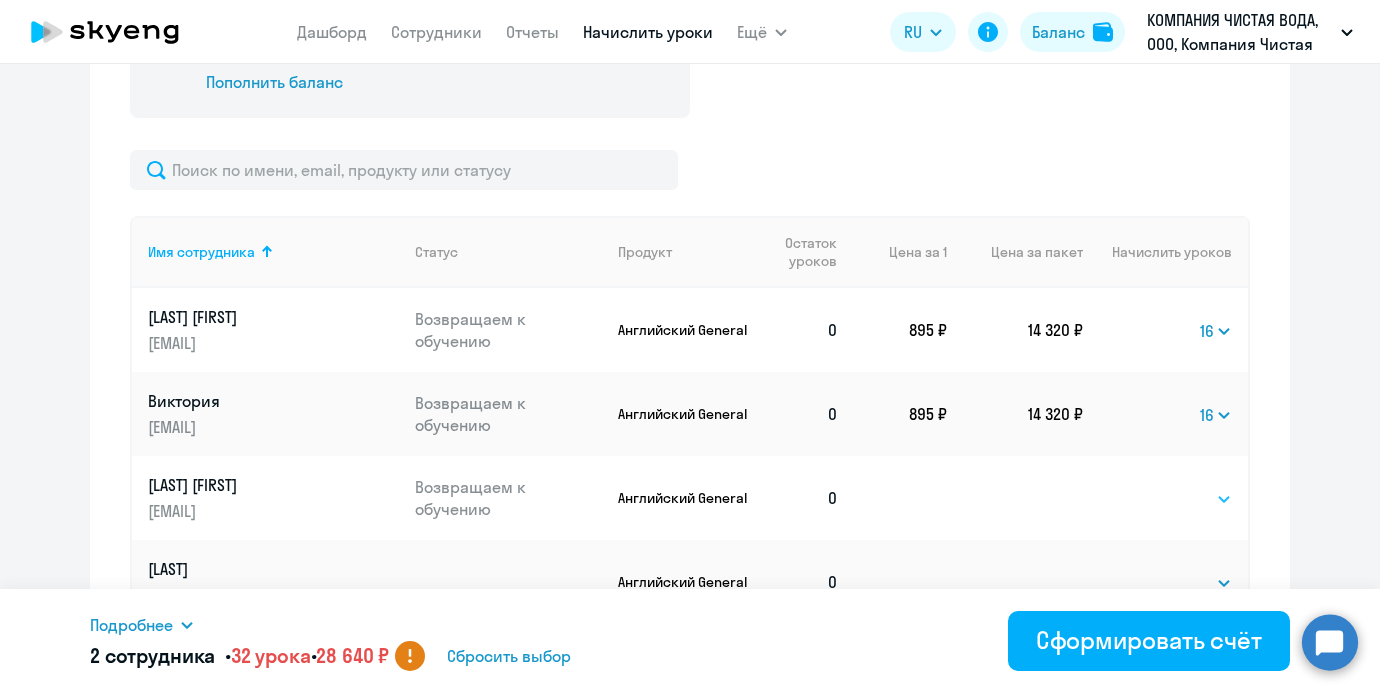 click on "Выбрать   4   8   16   32   64   96   128" 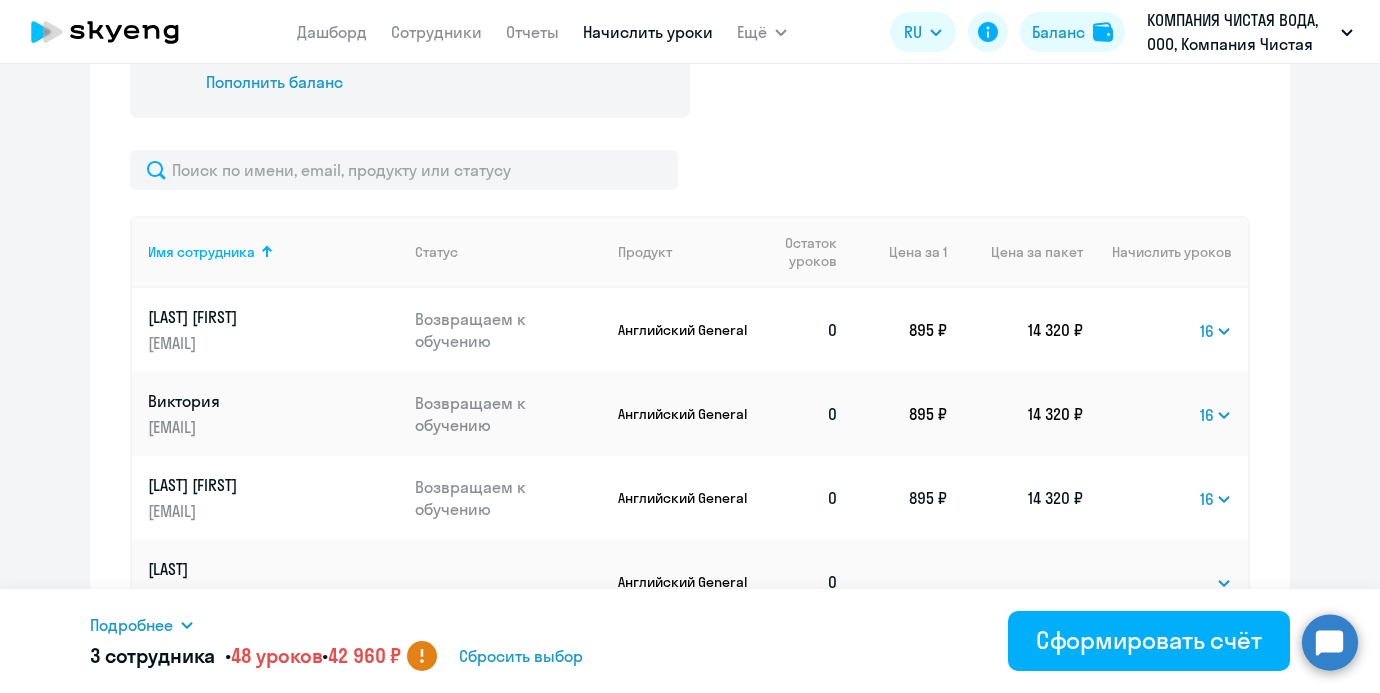 scroll, scrollTop: 941, scrollLeft: 0, axis: vertical 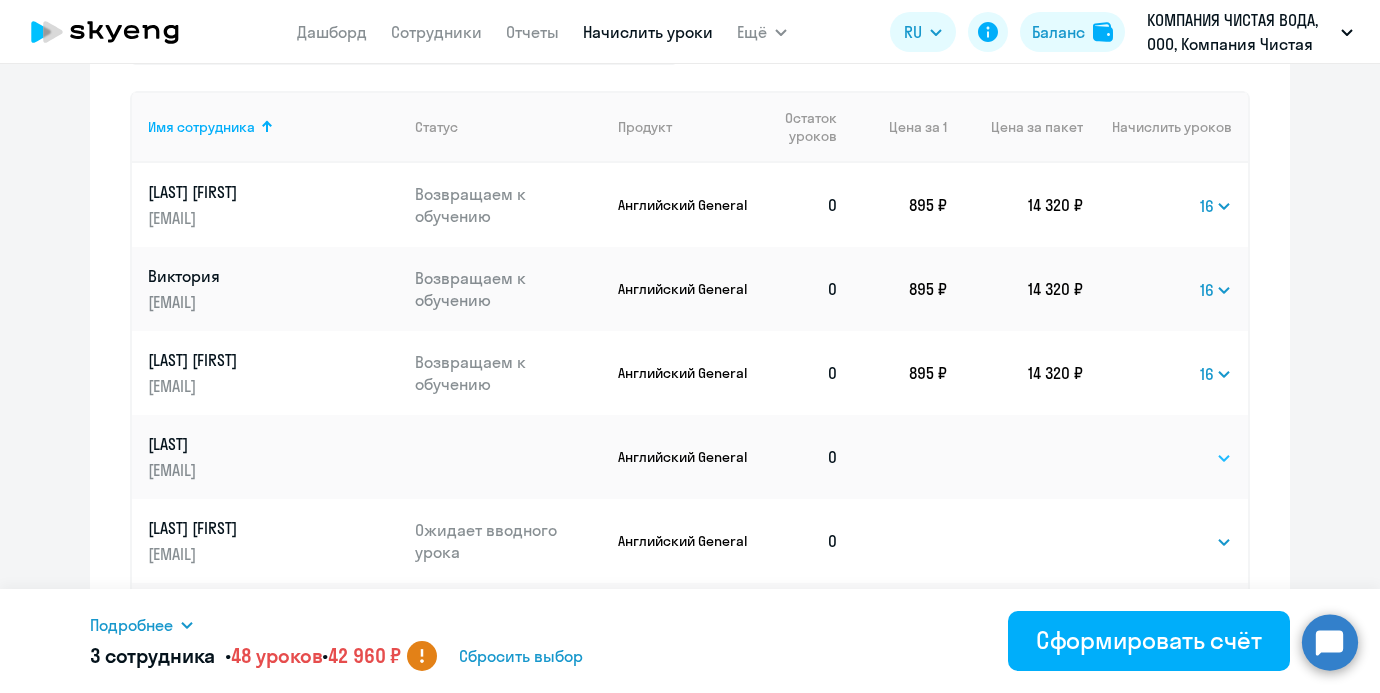 click on "Выбрать   4   8   16   32   64   96   128   Выбрать" 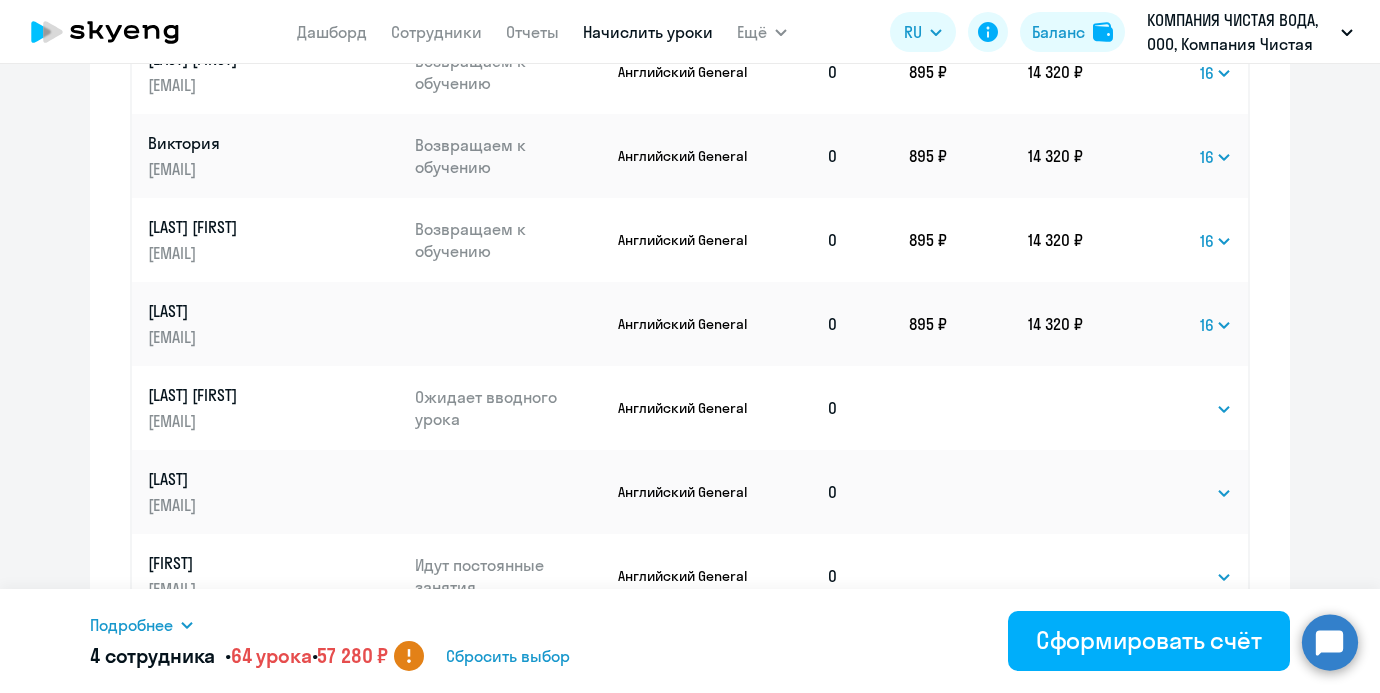 scroll, scrollTop: 1083, scrollLeft: 0, axis: vertical 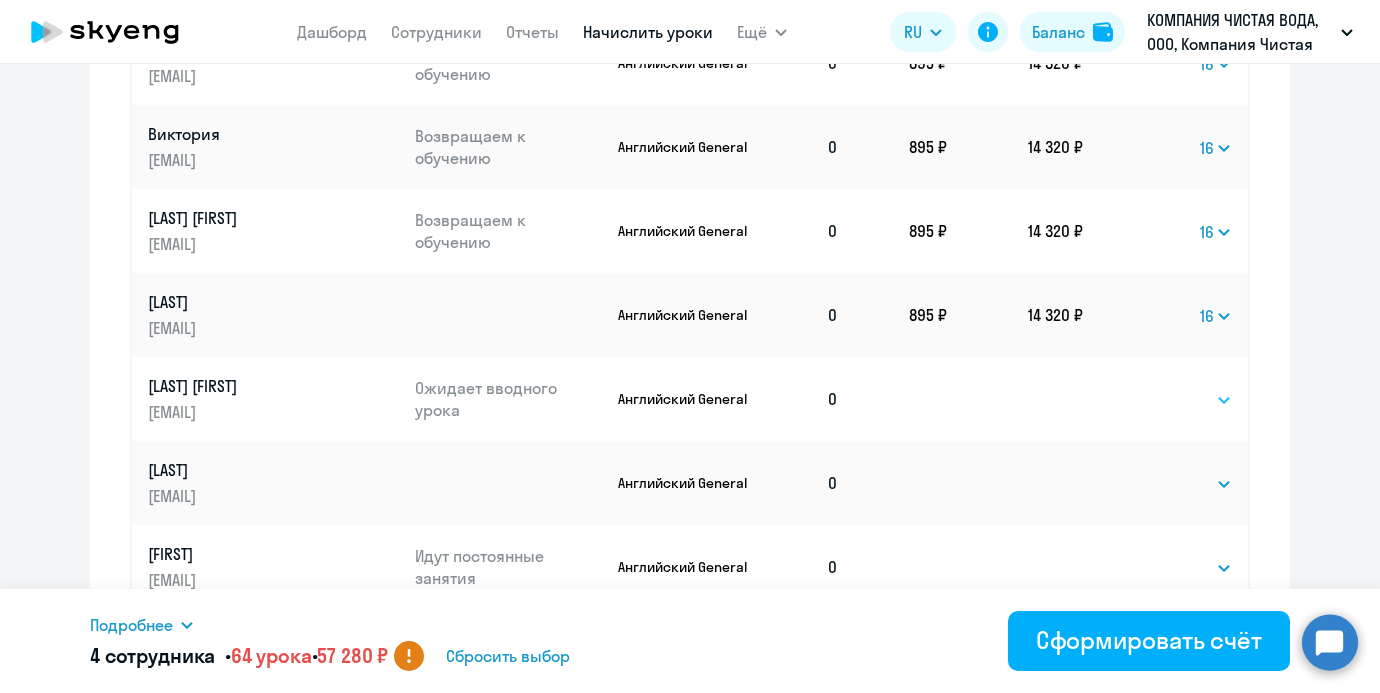 click on "Выбрать   4   8   16   32   64   96   128" 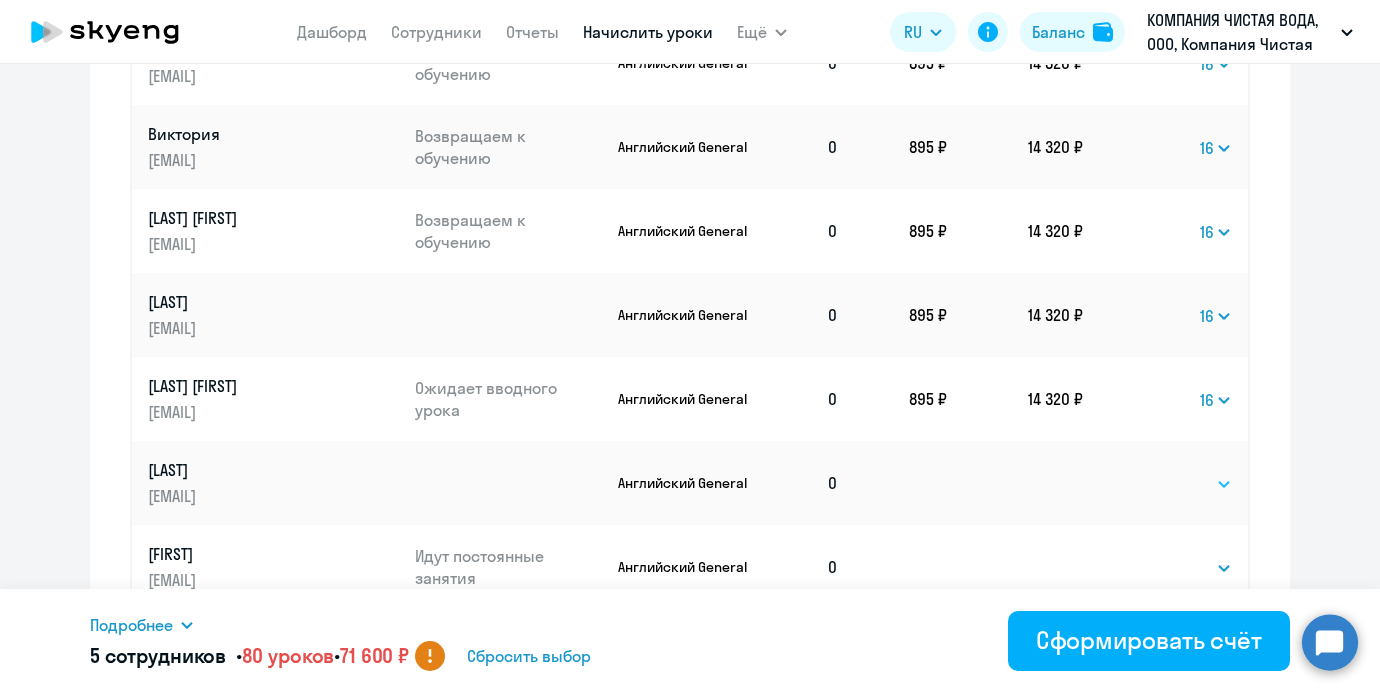 click on "Выбрать   4   8   16   32   64   96   128" 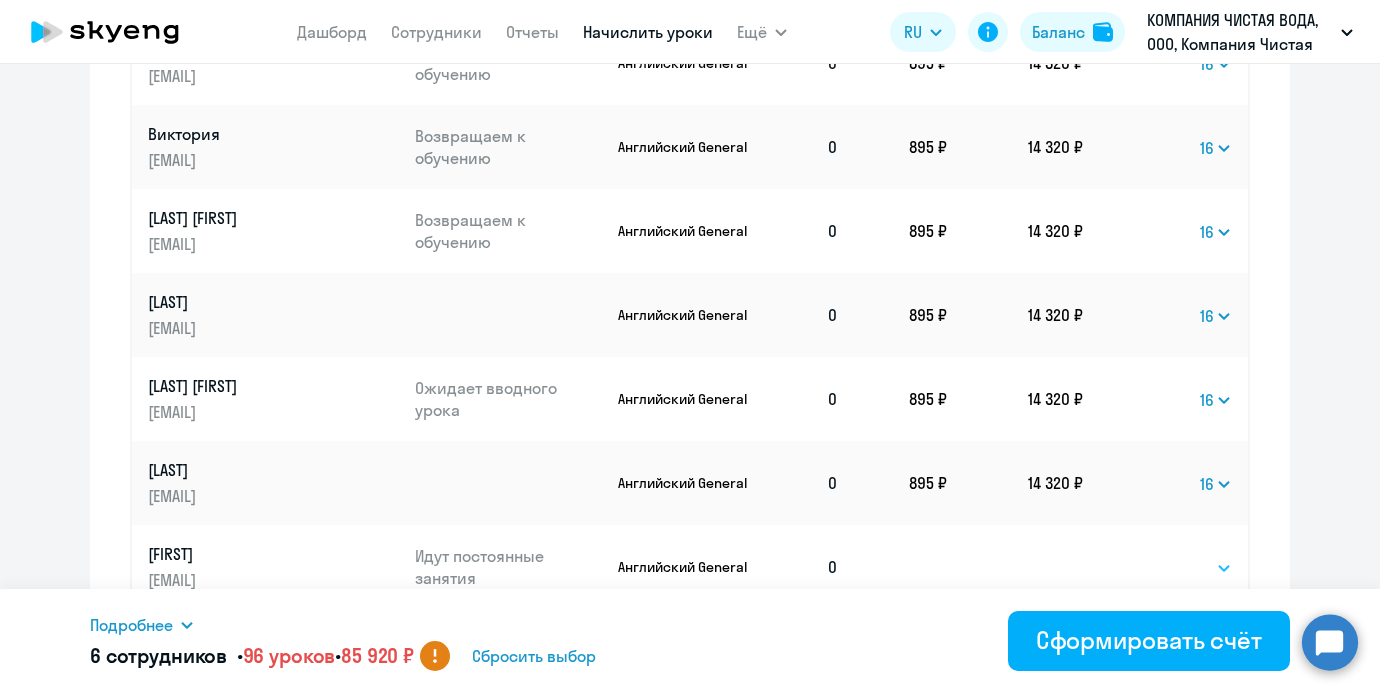 click on "Выбрать   4   8   16   32   64   96   128" 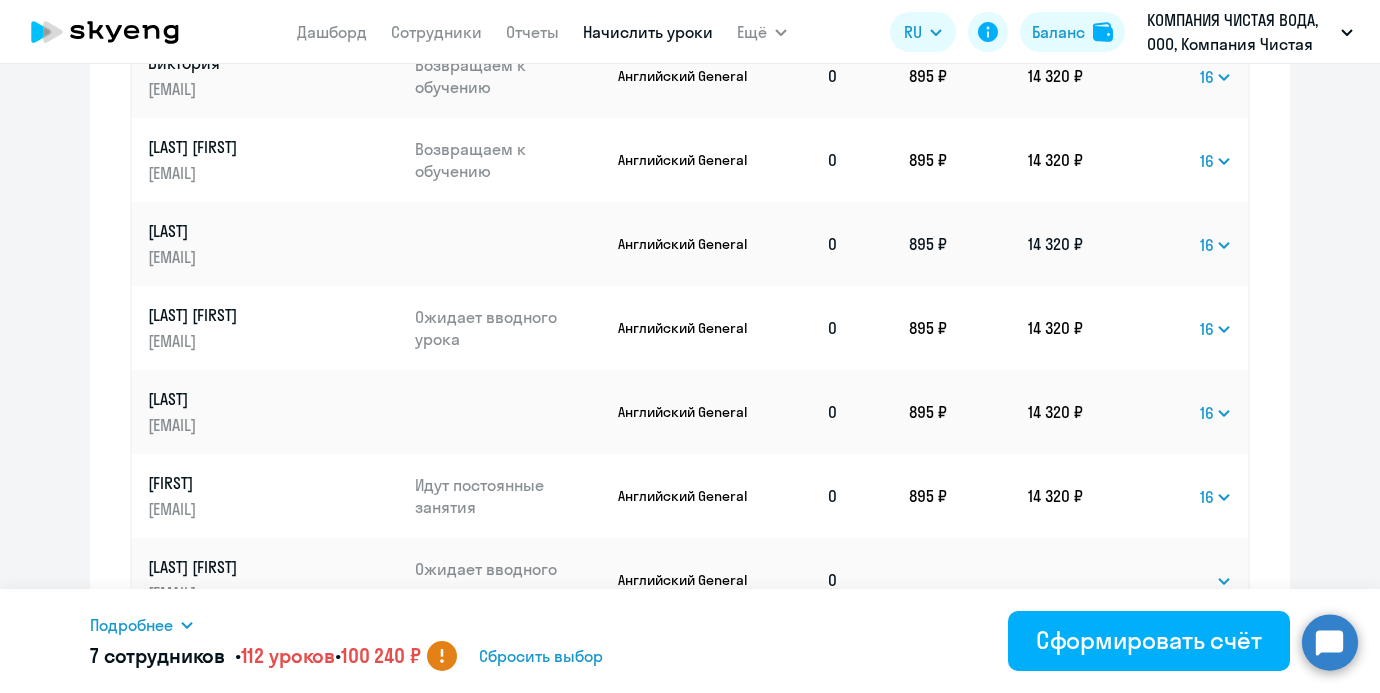 scroll, scrollTop: 1273, scrollLeft: 0, axis: vertical 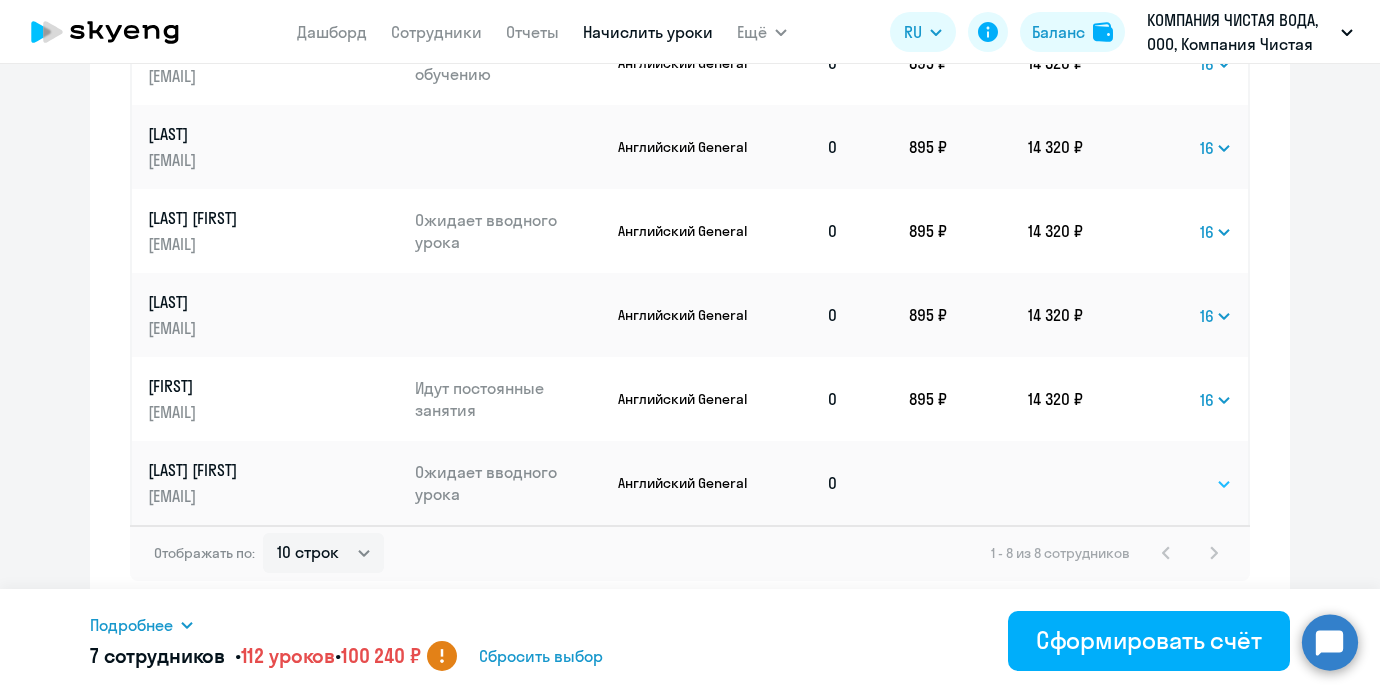 click on "Выбрать   4   8   16   32   64   96   128" 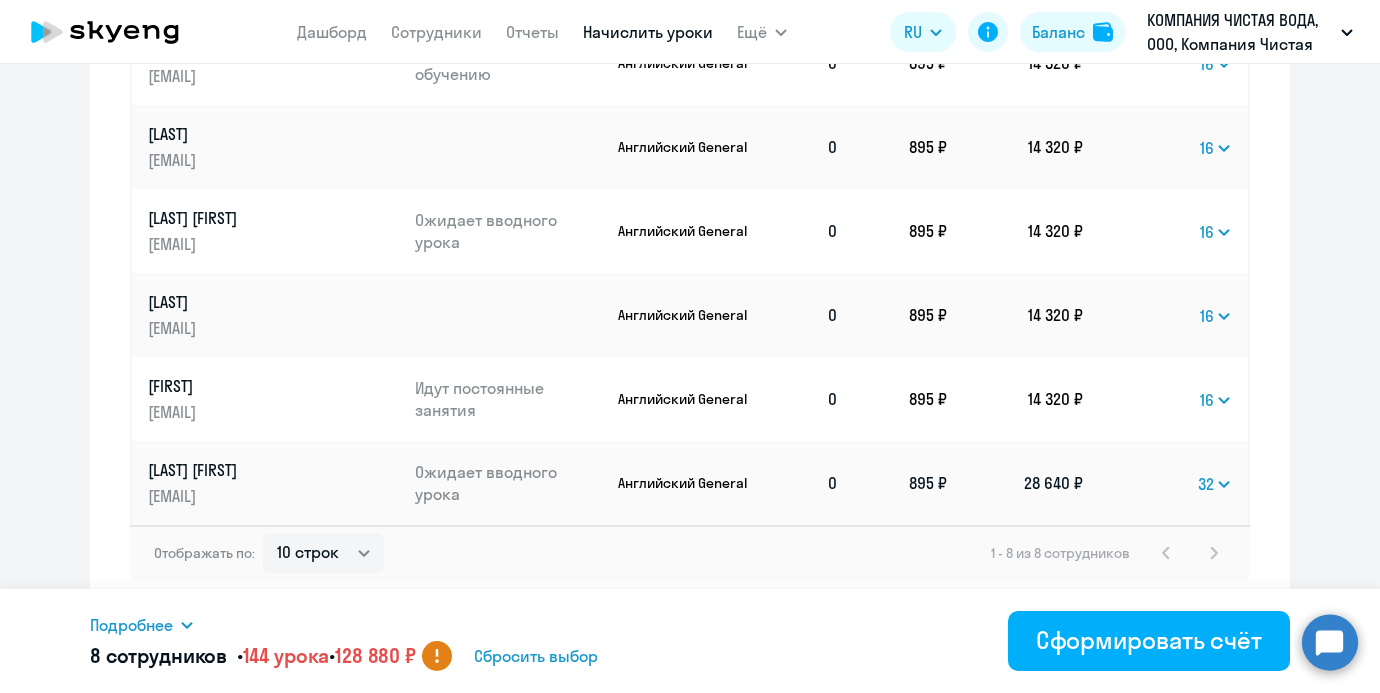 click on "Выбрать   4   8   16   32   64   96   128   32" 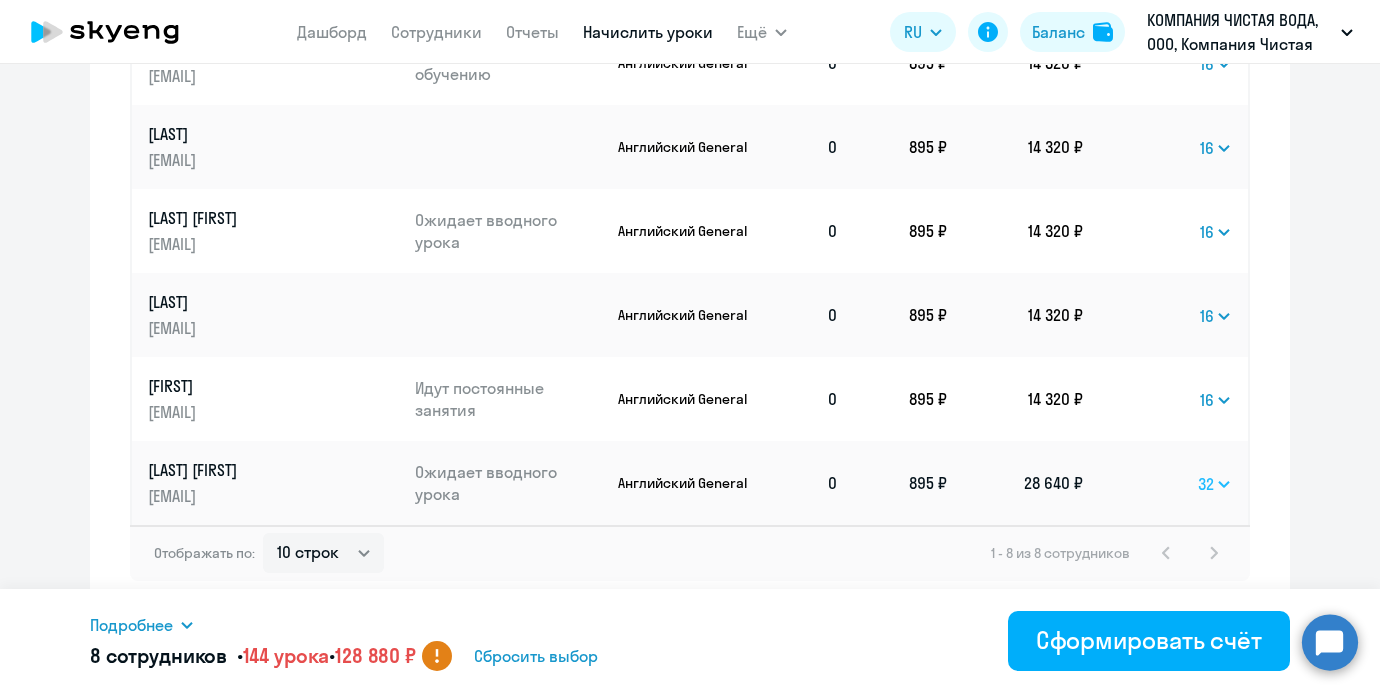 click on "Выбрать   4   8   16   32   64   96   128" 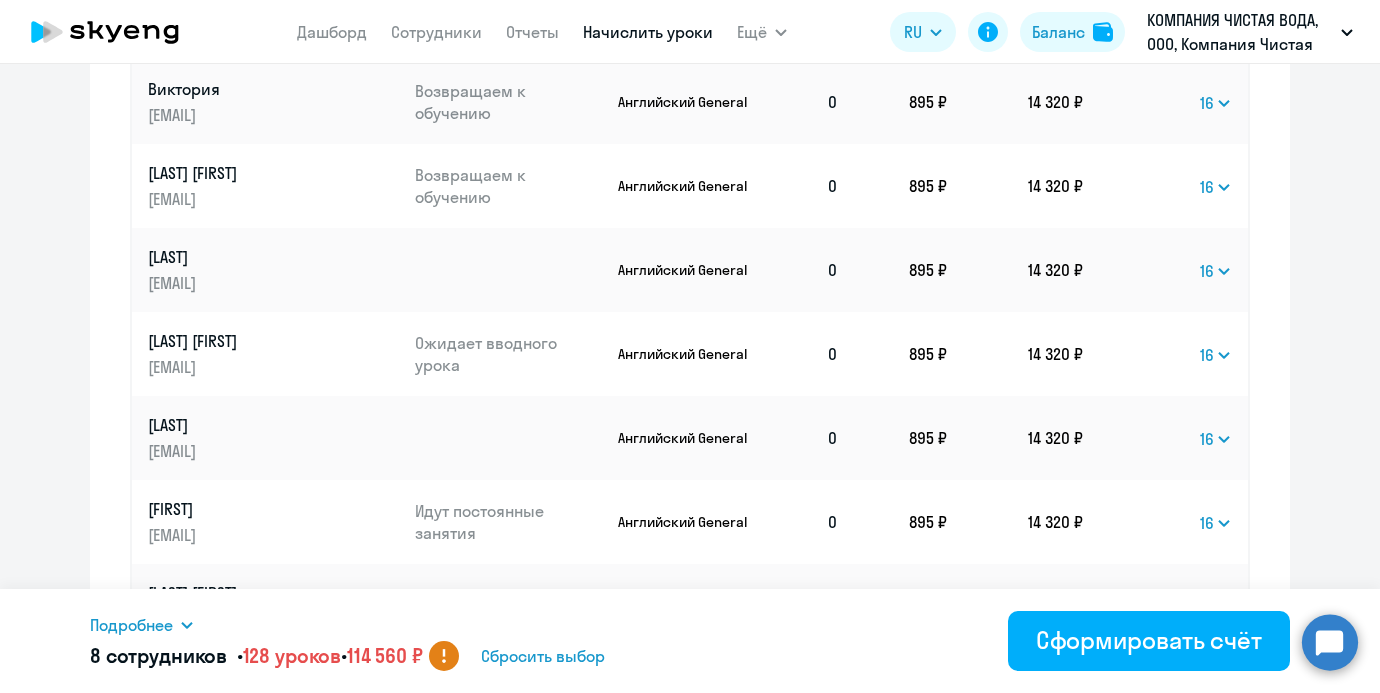 scroll, scrollTop: 1273, scrollLeft: 0, axis: vertical 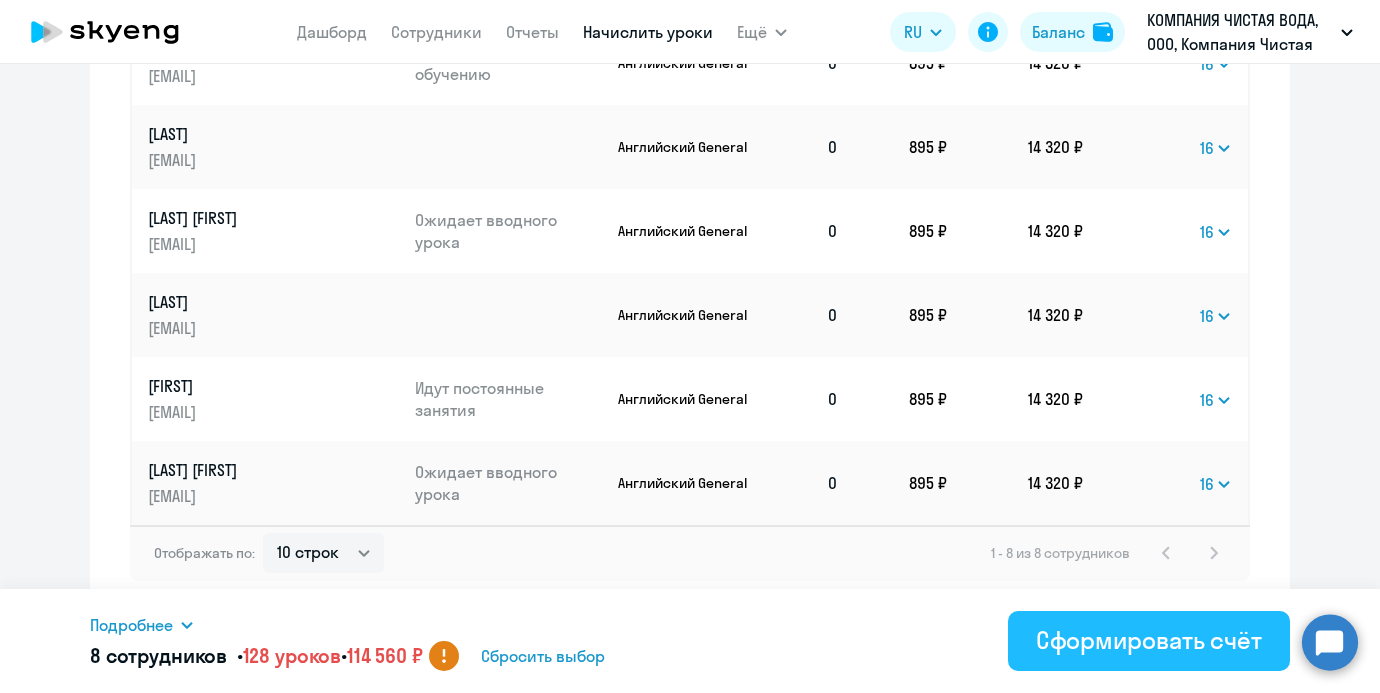 click on "Сформировать счёт" at bounding box center [1149, 640] 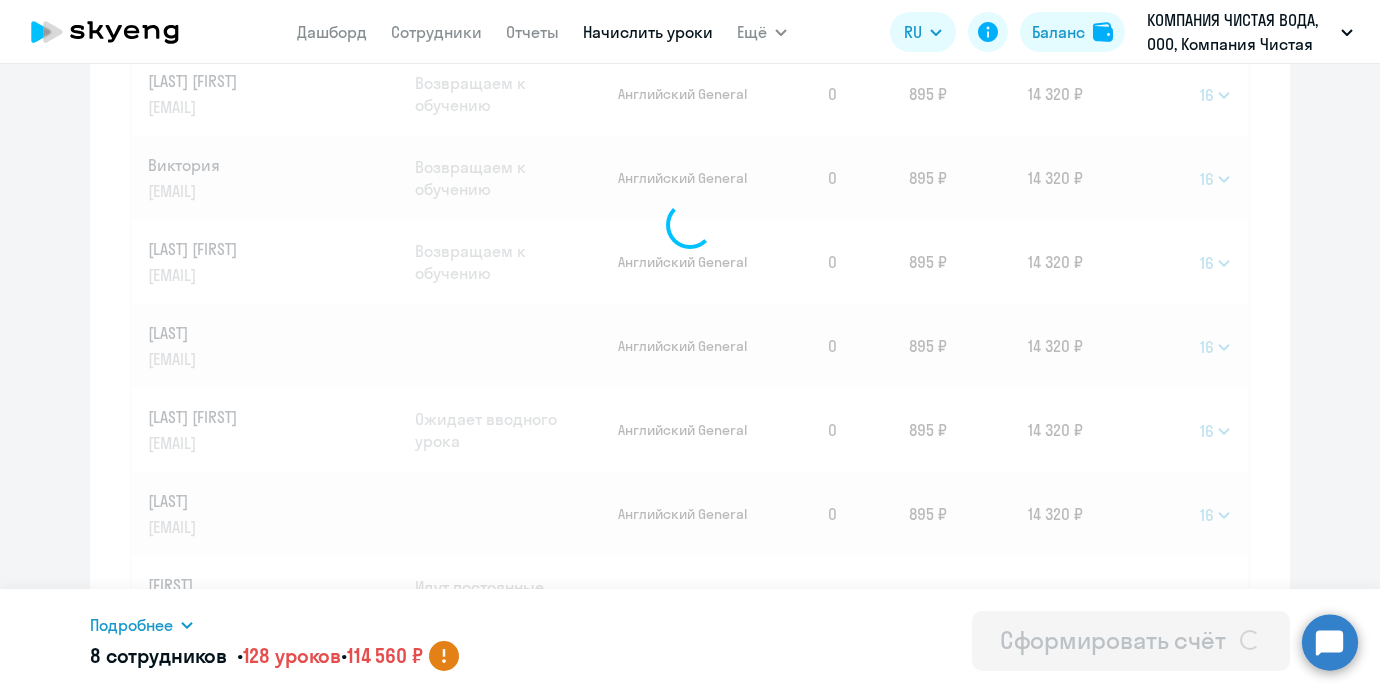 scroll, scrollTop: 1035, scrollLeft: 0, axis: vertical 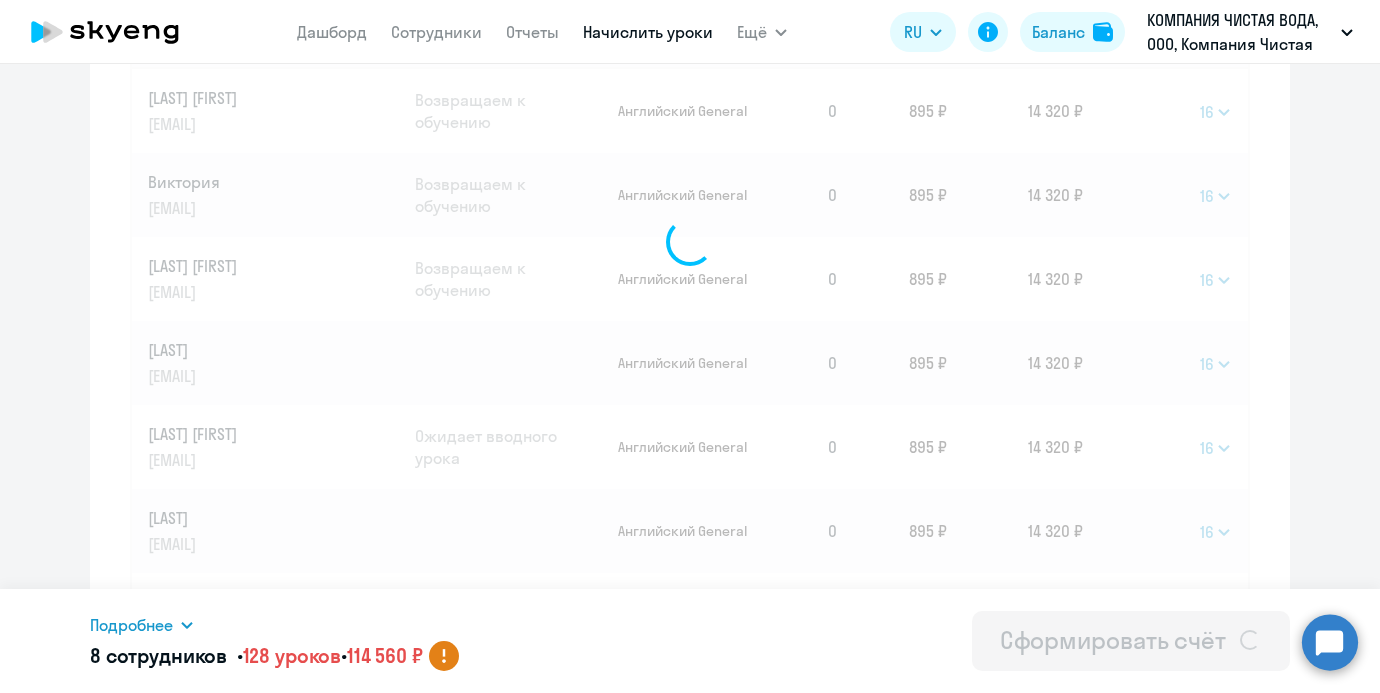select 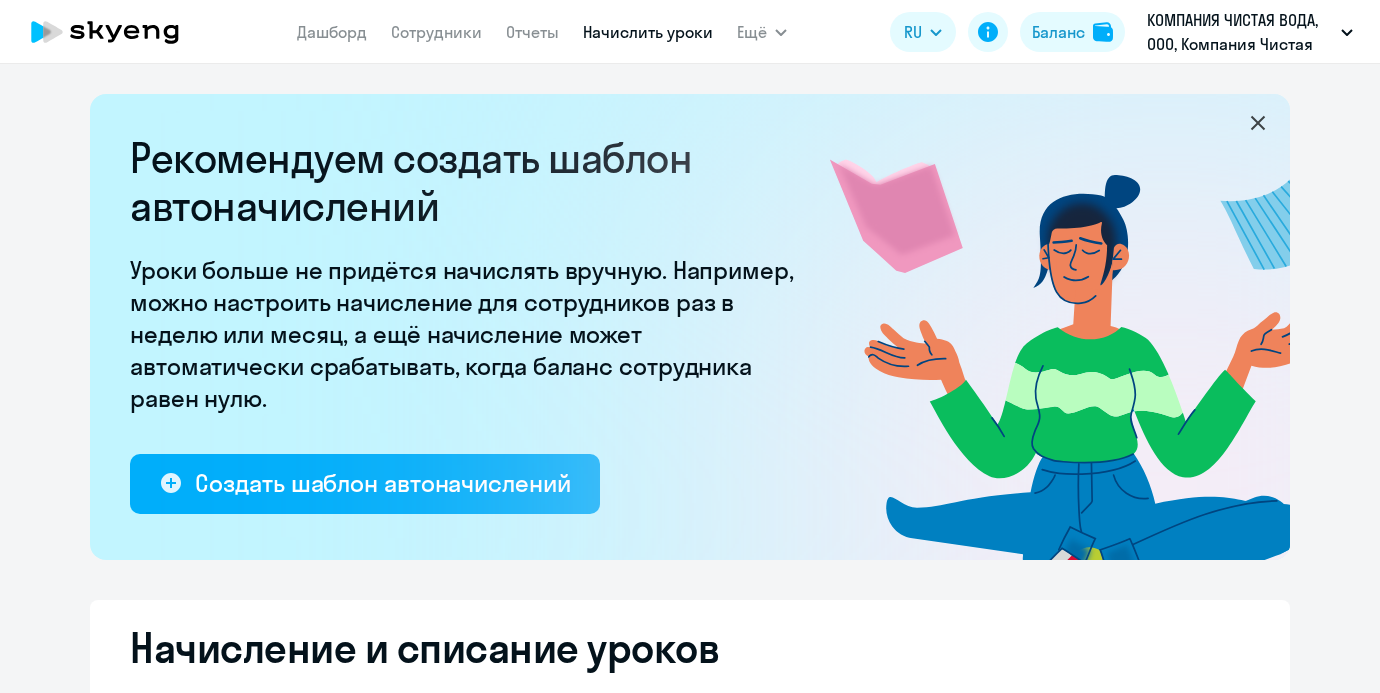 select on "10" 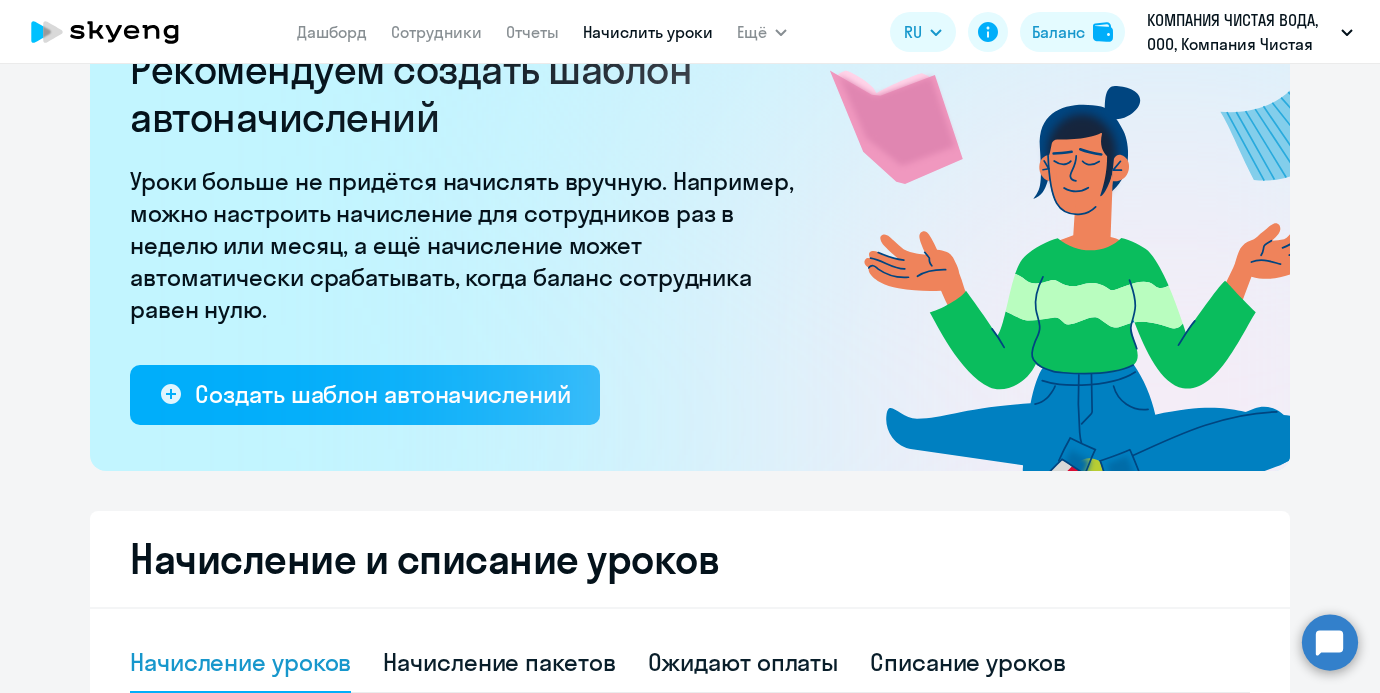 scroll, scrollTop: 214, scrollLeft: 0, axis: vertical 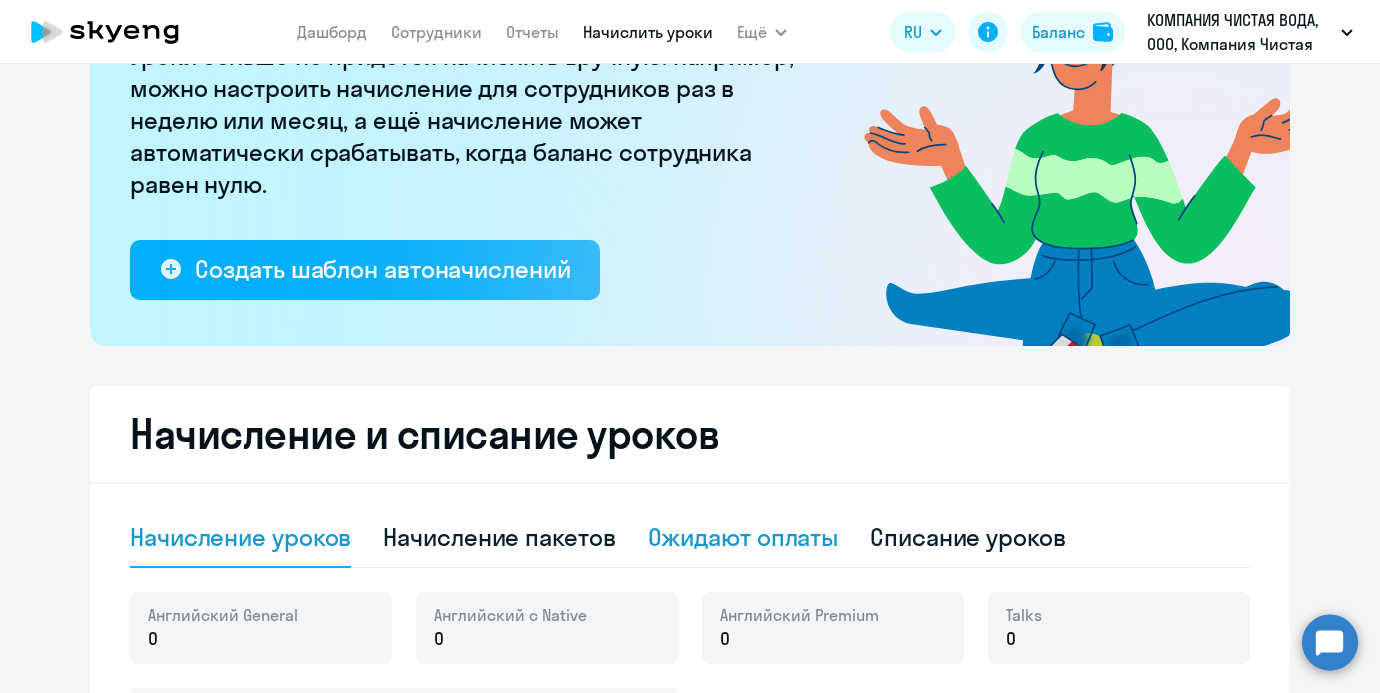 click on "Ожидают оплаты" 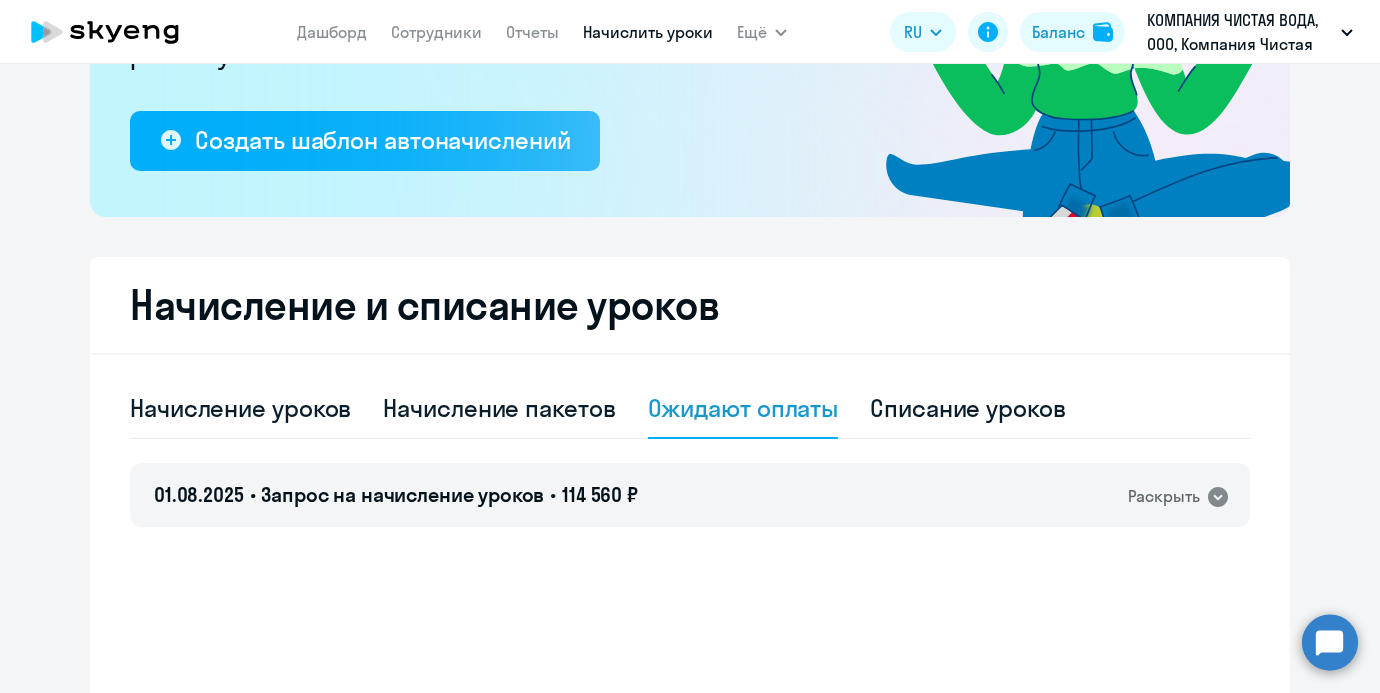 scroll, scrollTop: 489, scrollLeft: 0, axis: vertical 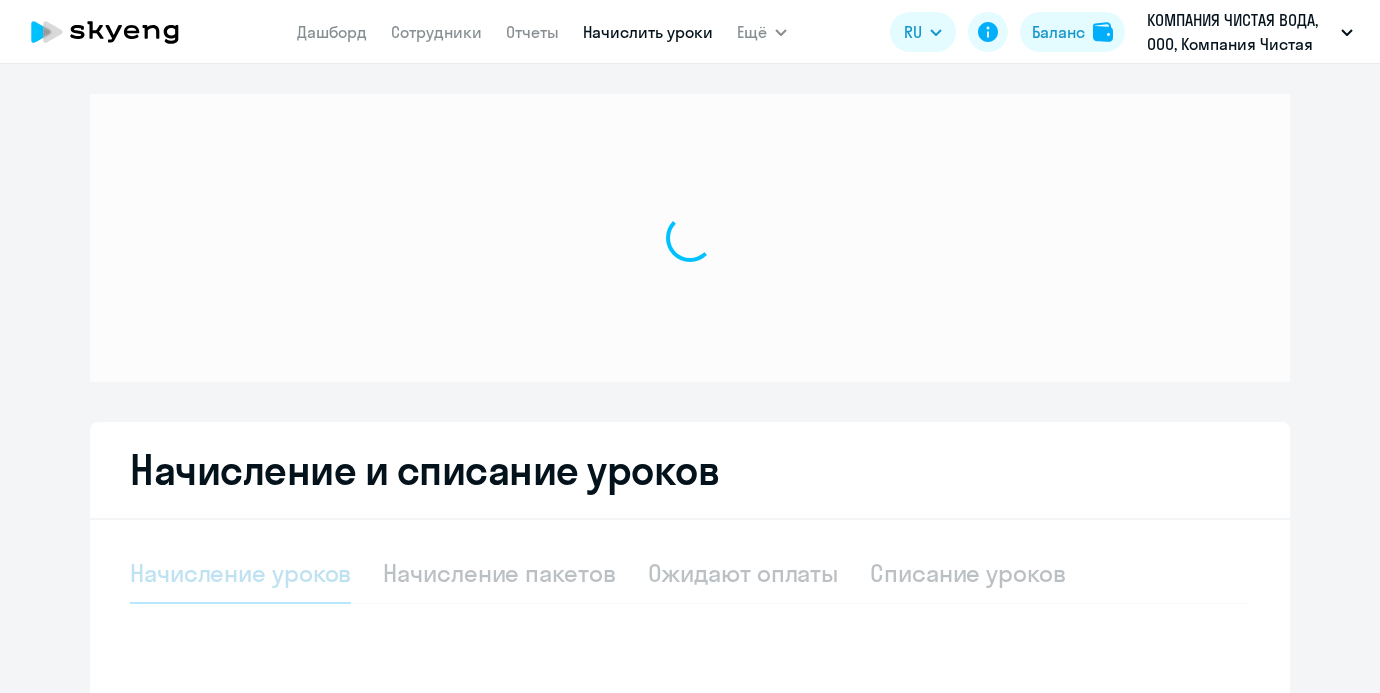 select on "10" 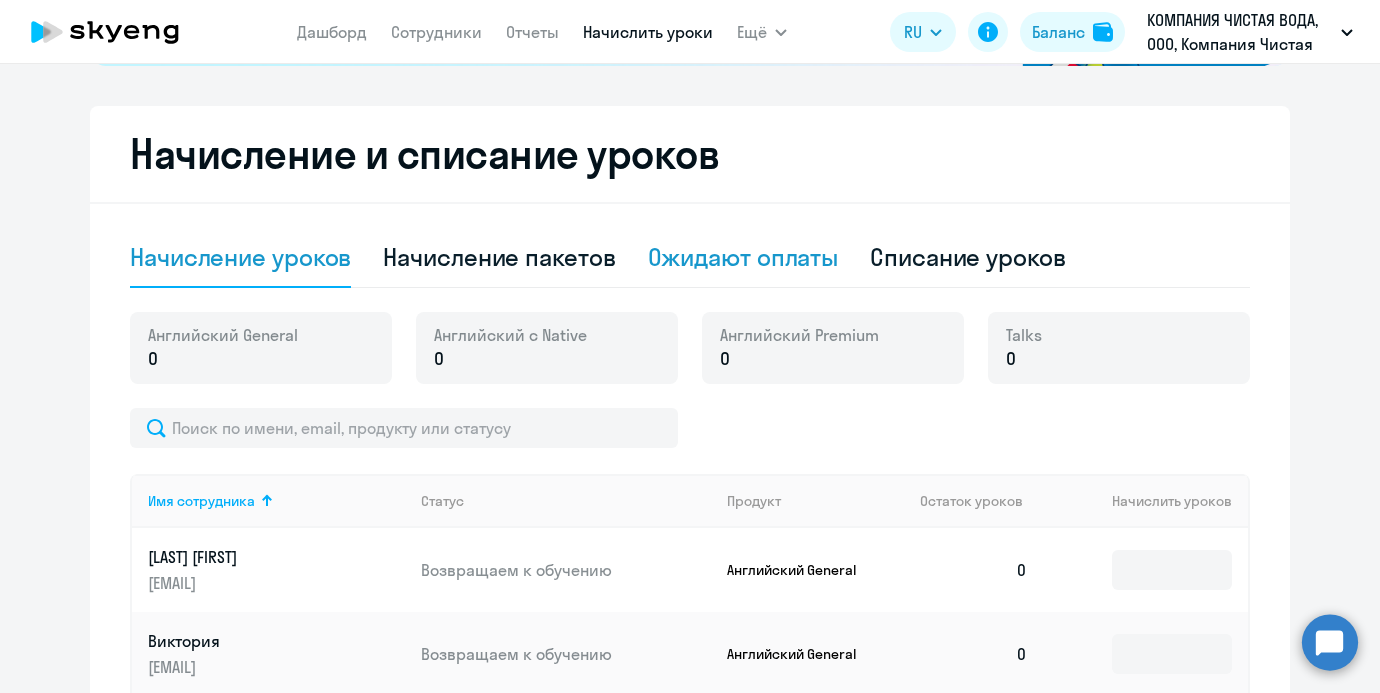 click on "Ожидают оплаты" 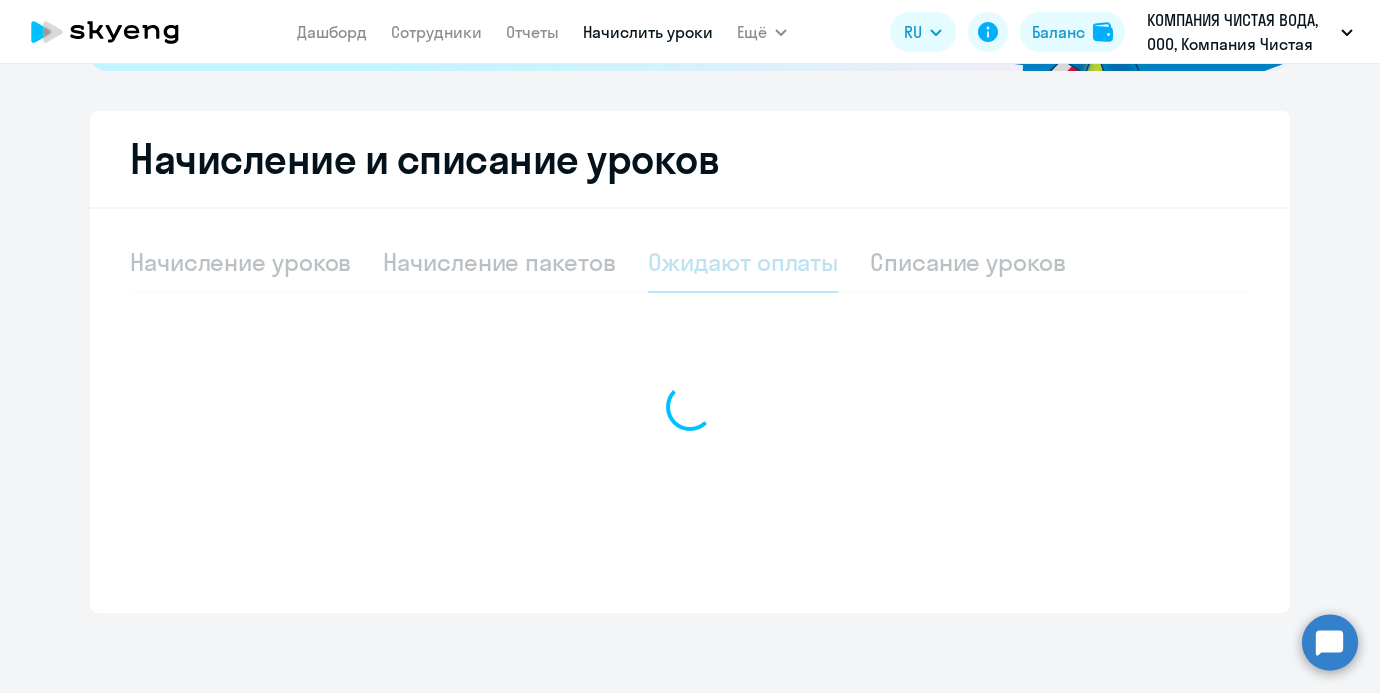 scroll, scrollTop: 489, scrollLeft: 0, axis: vertical 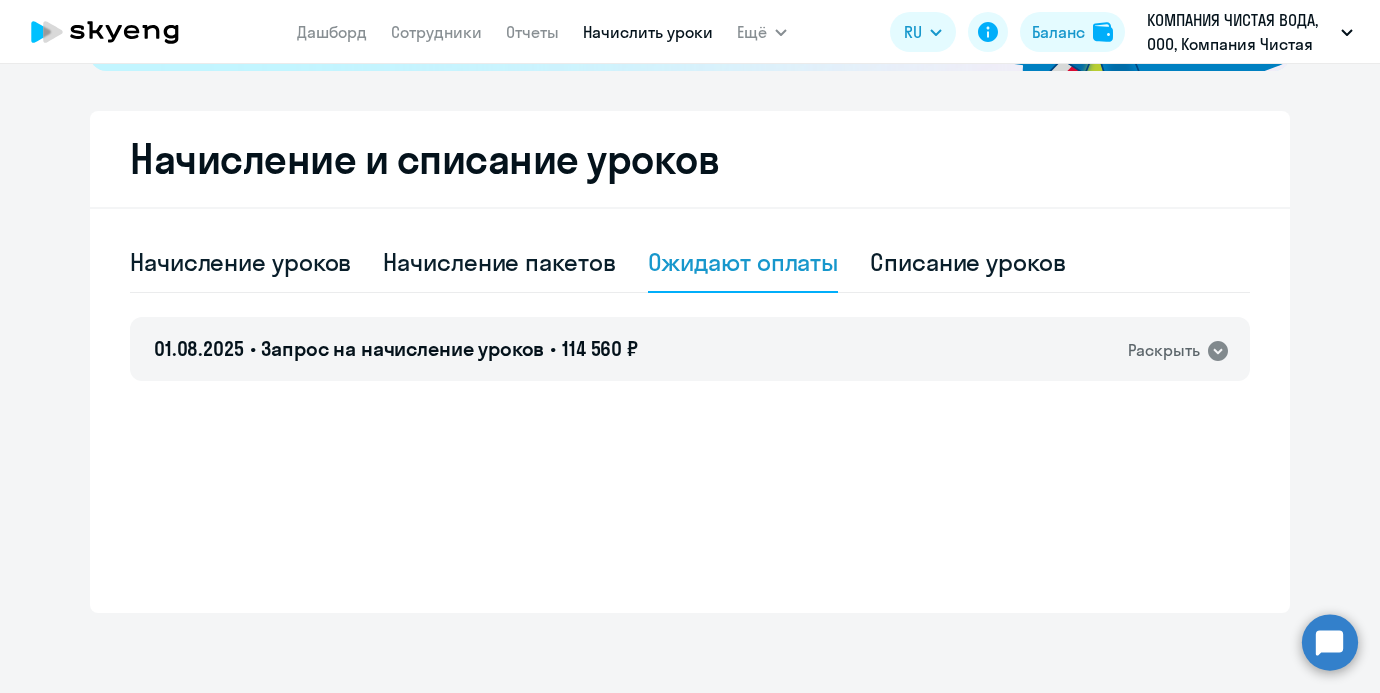 click on "Начисление уроков Начисление пакетов Ожидают оплаты Списание уроков 01.08.2025 • Запрос на начисление уроков • 114 560 ₽  Раскрыть
Сотрудник   Продукт   К начислению   Цена за урок   Сумма  Хорошавина Виктория Английский General 16 895  14 320   Ольга Английский General 16 895  14 320   Наталья Английский General 16 895  14 320  Мирошников Алексей Английский General 16 895  14 320   Дарья Английский General 16 895  14 320  Войткевич Инна Английский General 16 895  14 320   Виктория Английский General 16 895  14 320  Бочанов Анатолий Английский General 16 895  14 320   8 сотрудников  •  128 уроков  • 114 560 ₽  Скачать счёт" 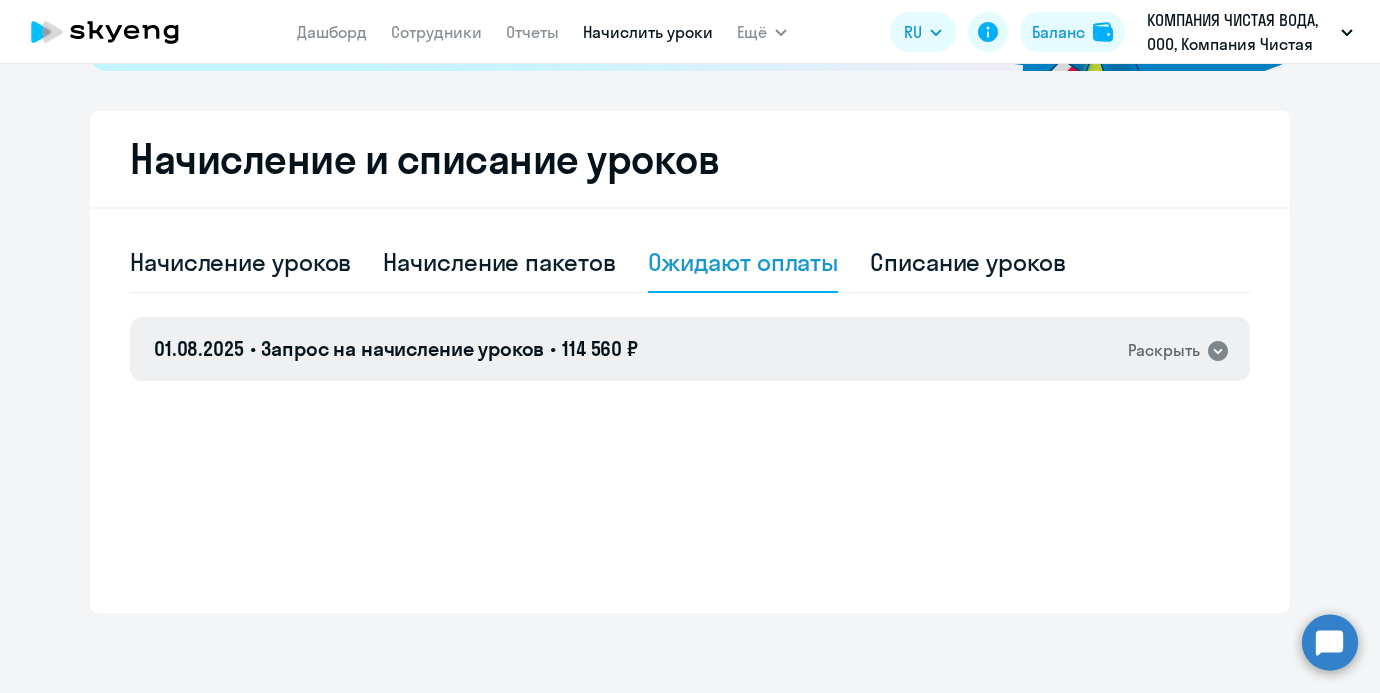 click on "01.08.2025 • Запрос на начисление уроков • 114 560 ₽  Раскрыть" 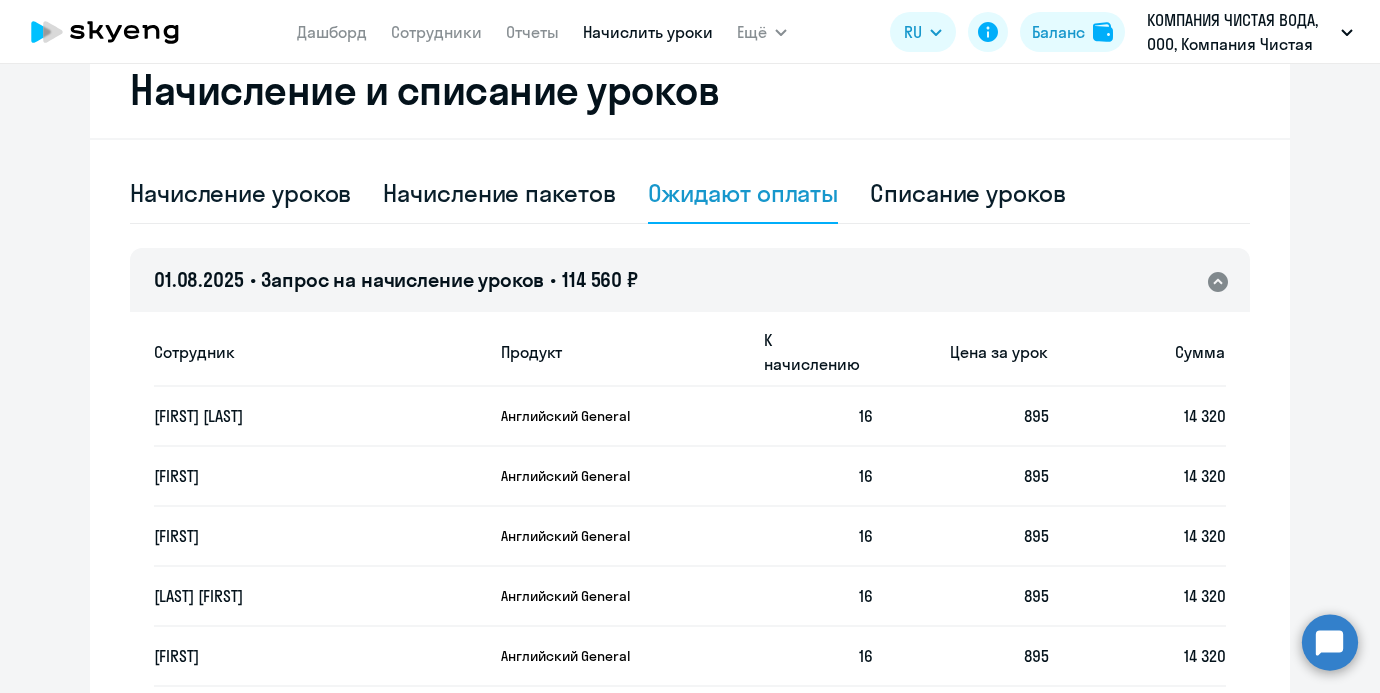 scroll, scrollTop: 892, scrollLeft: 0, axis: vertical 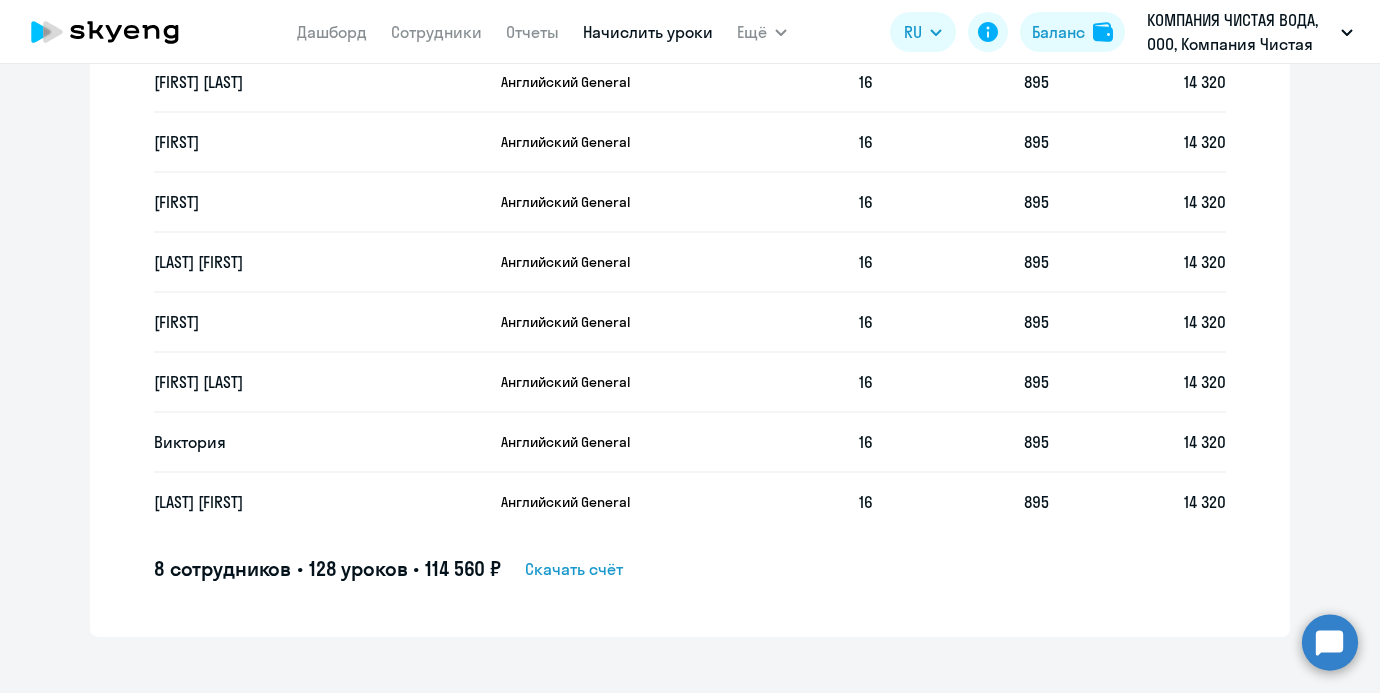 click on "Сотрудник   Продукт   К начислению   Цена за урок   Сумма  Хорошавина Виктория Английский General 16 895  14 320   Ольга Английский General 16 895  14 320   Наталья Английский General 16 895  14 320  Мирошников Алексей Английский General 16 895  14 320   Дарья Английский General 16 895  14 320  Войткевич Инна Английский General 16 895  14 320   Виктория Английский General 16 895  14 320  Бочанов Анатолий Английский General 16 895  14 320   8 сотрудников  •  128 уроков  • 114 560 ₽  Скачать счёт" 